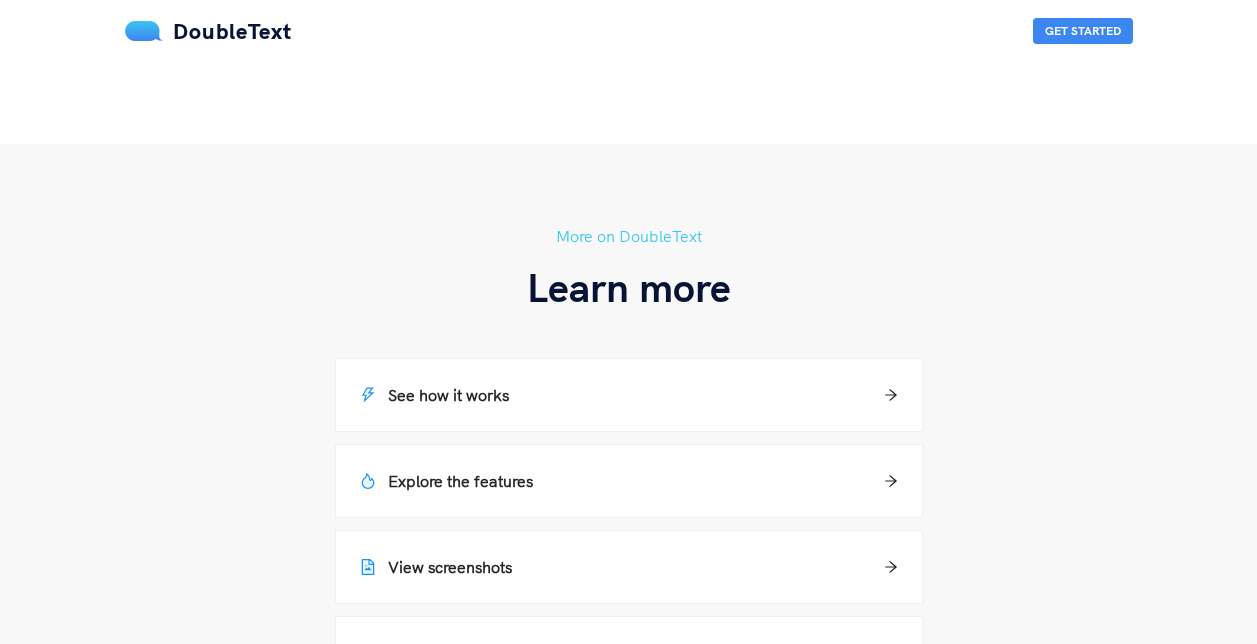 scroll, scrollTop: 1456, scrollLeft: 0, axis: vertical 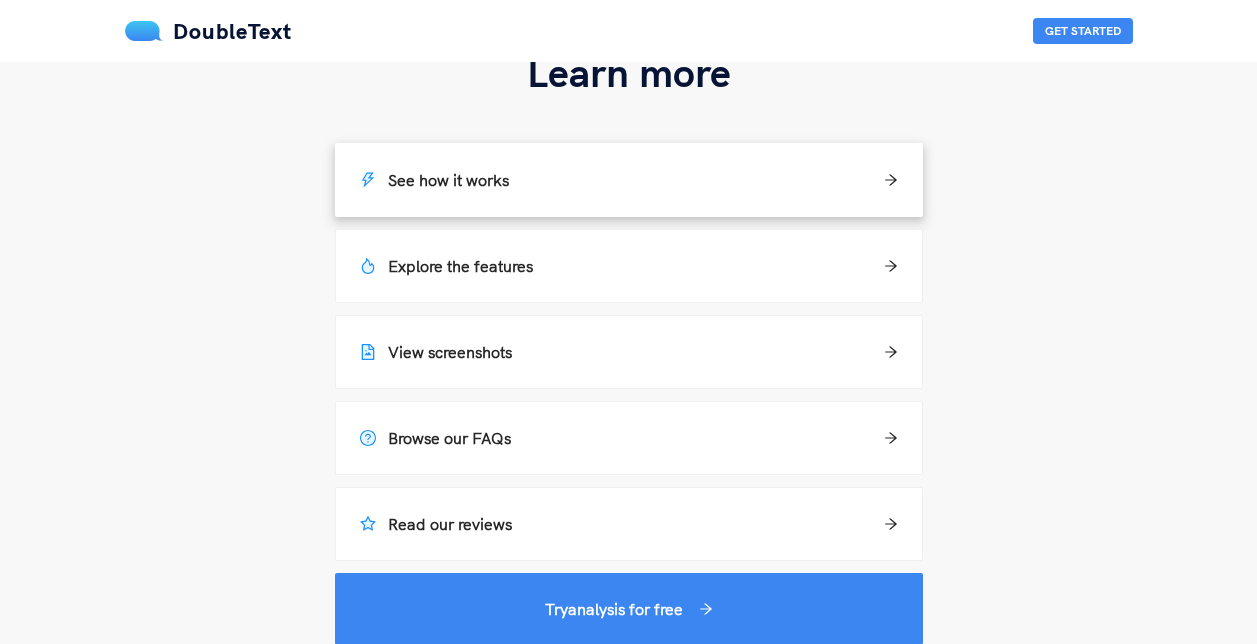 click on "See how it works" at bounding box center (629, 180) 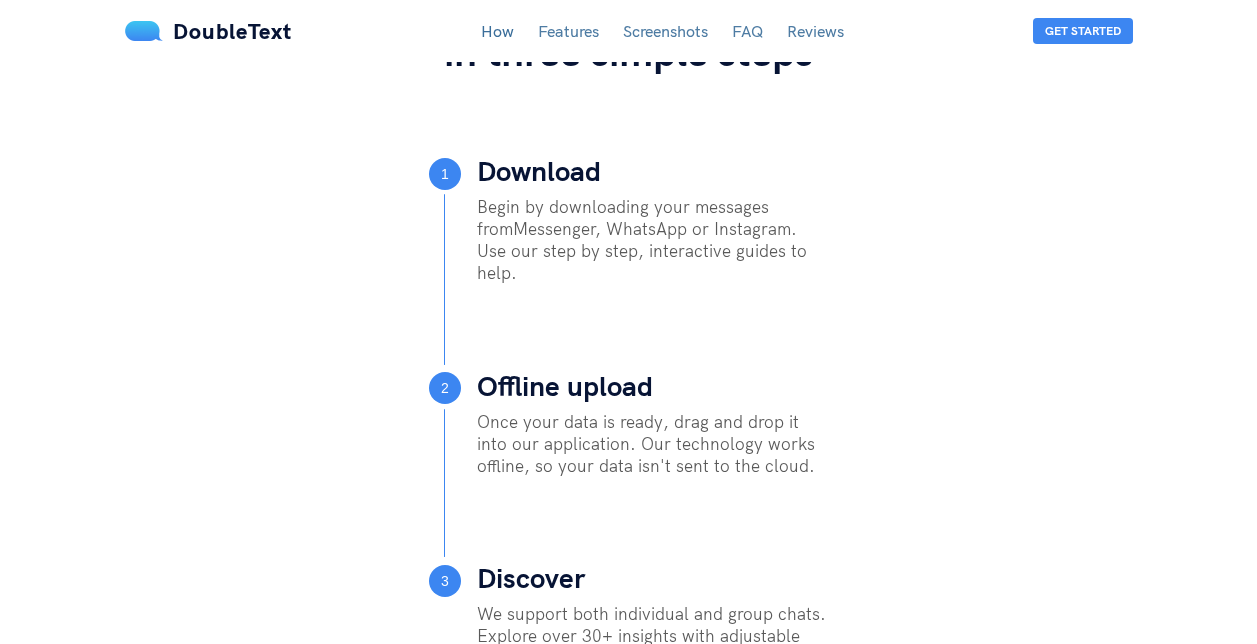scroll, scrollTop: 979, scrollLeft: 0, axis: vertical 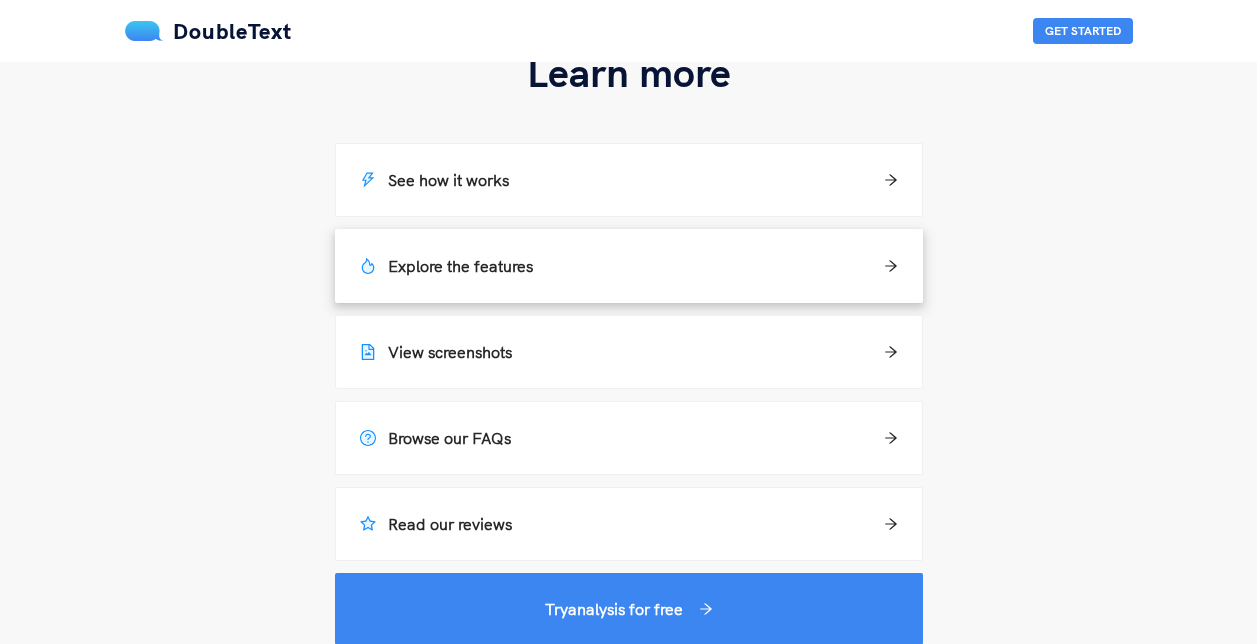 click on "Explore the features" at bounding box center [629, 266] 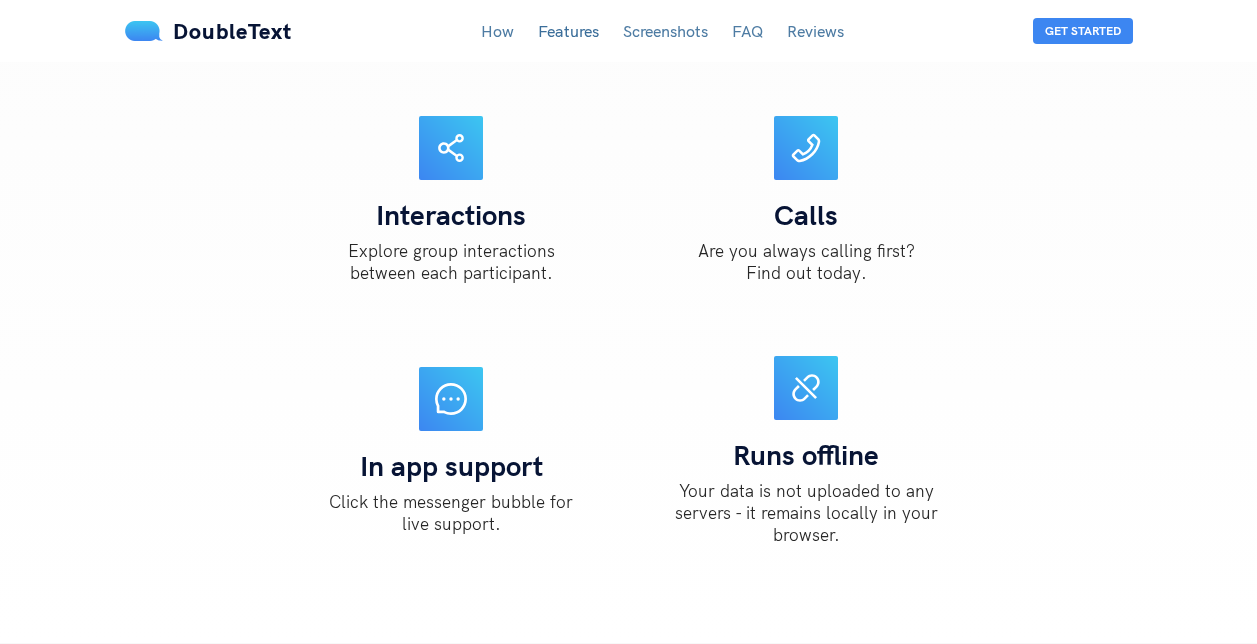 scroll, scrollTop: 2827, scrollLeft: 0, axis: vertical 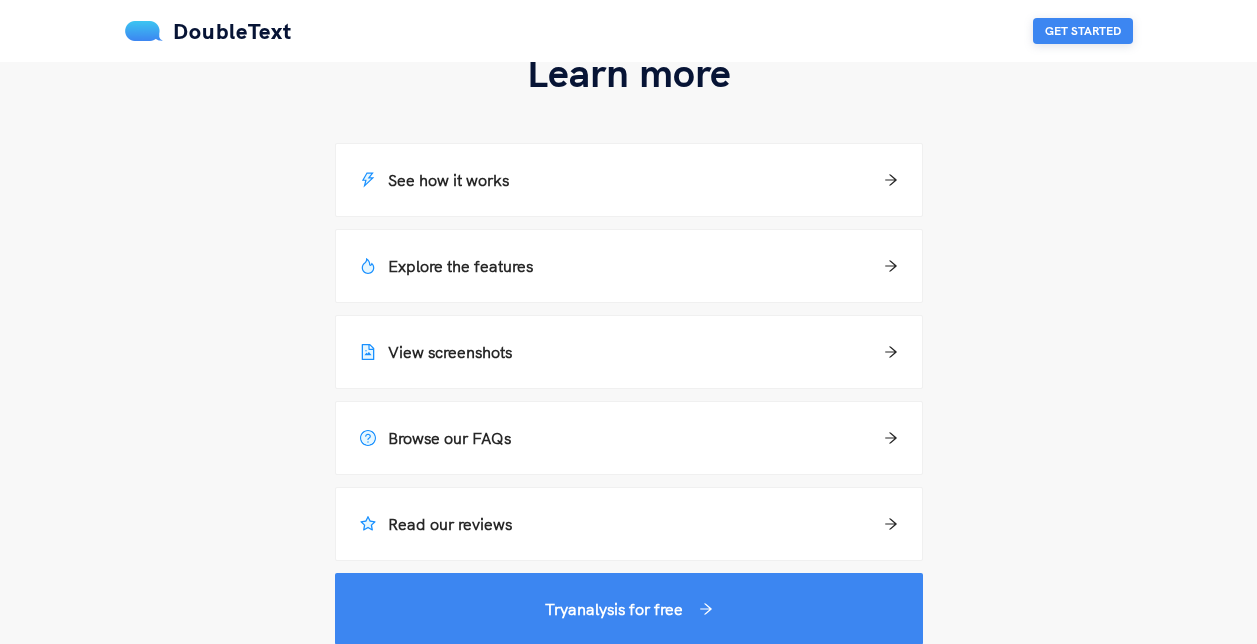 click on "Get Started" at bounding box center (1083, 31) 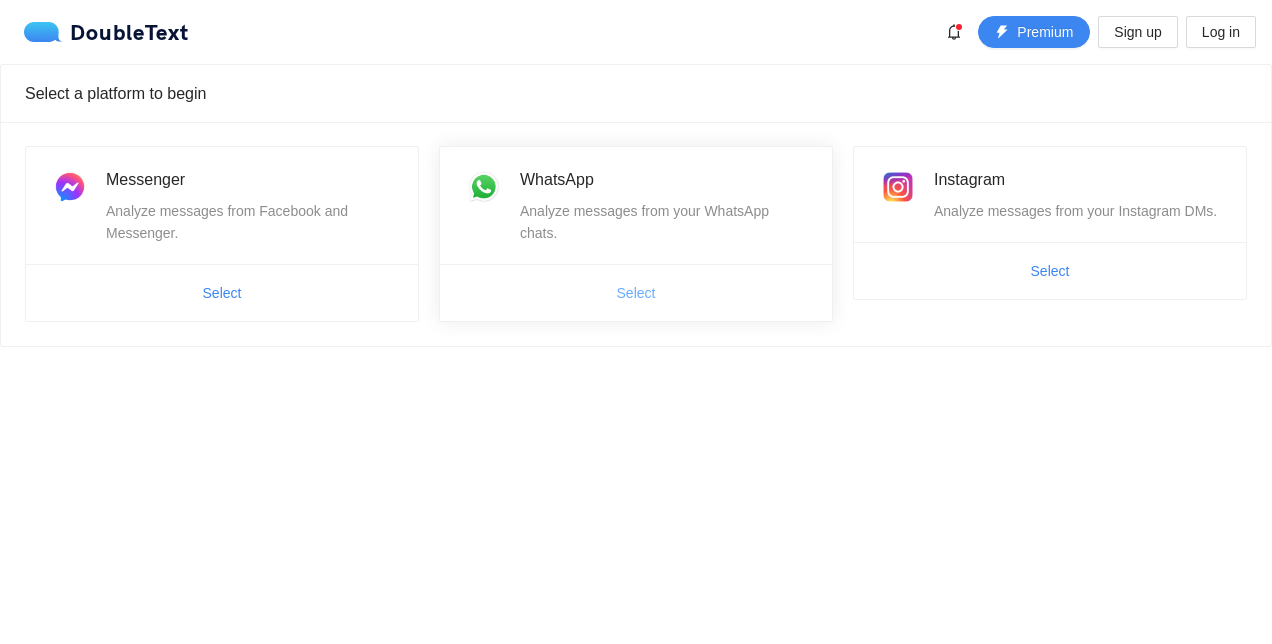 scroll, scrollTop: 0, scrollLeft: 0, axis: both 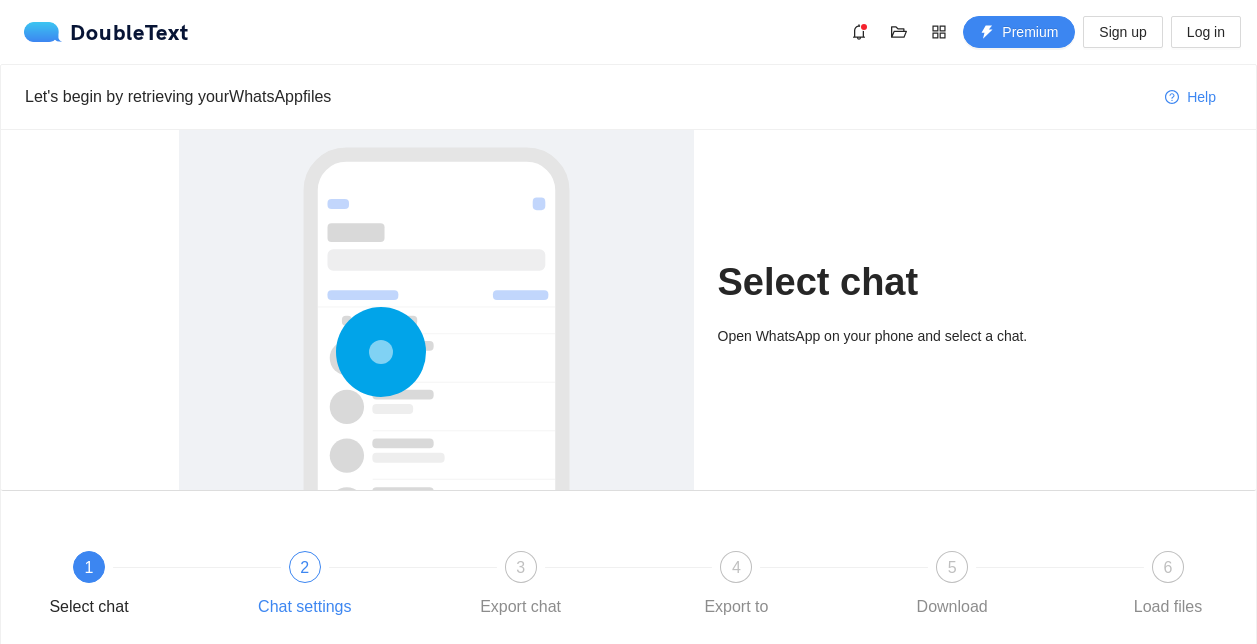 click on "2" at bounding box center [305, 567] 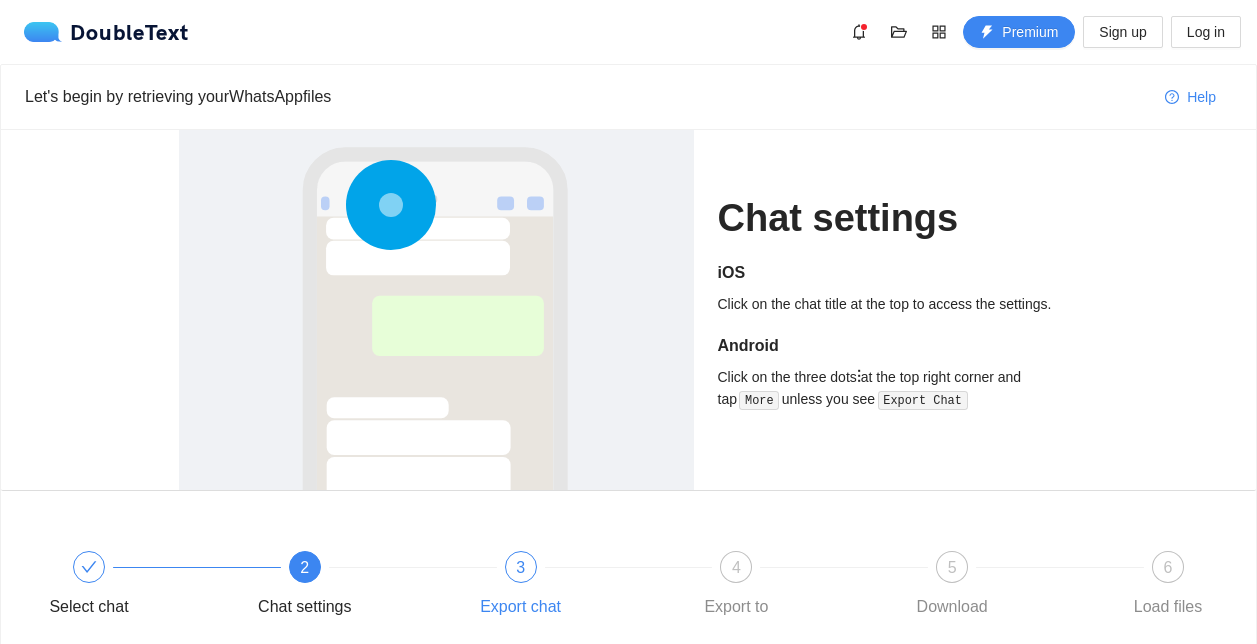 click on "3 Export chat" at bounding box center (571, 587) 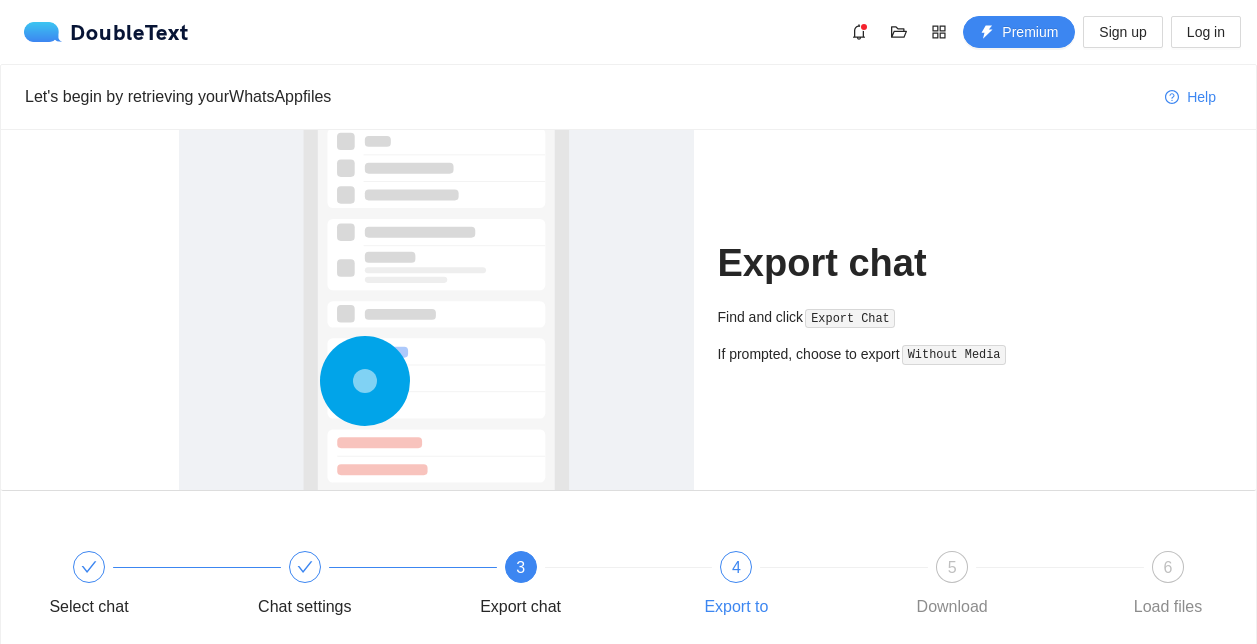 click on "4" at bounding box center [736, 567] 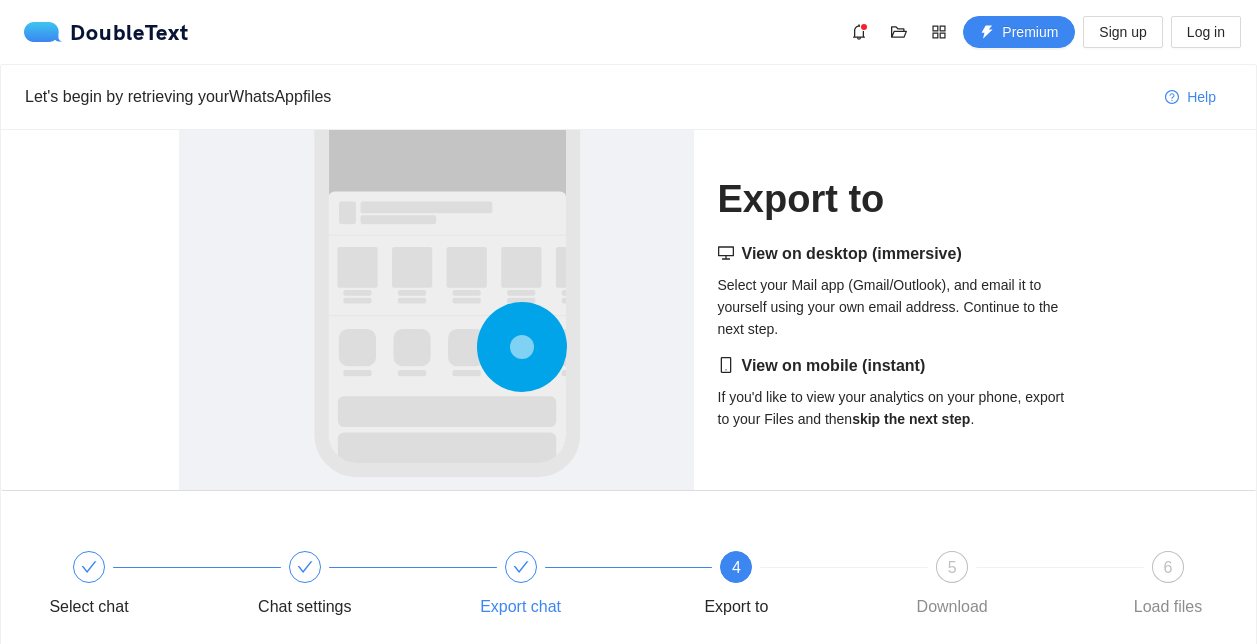 click 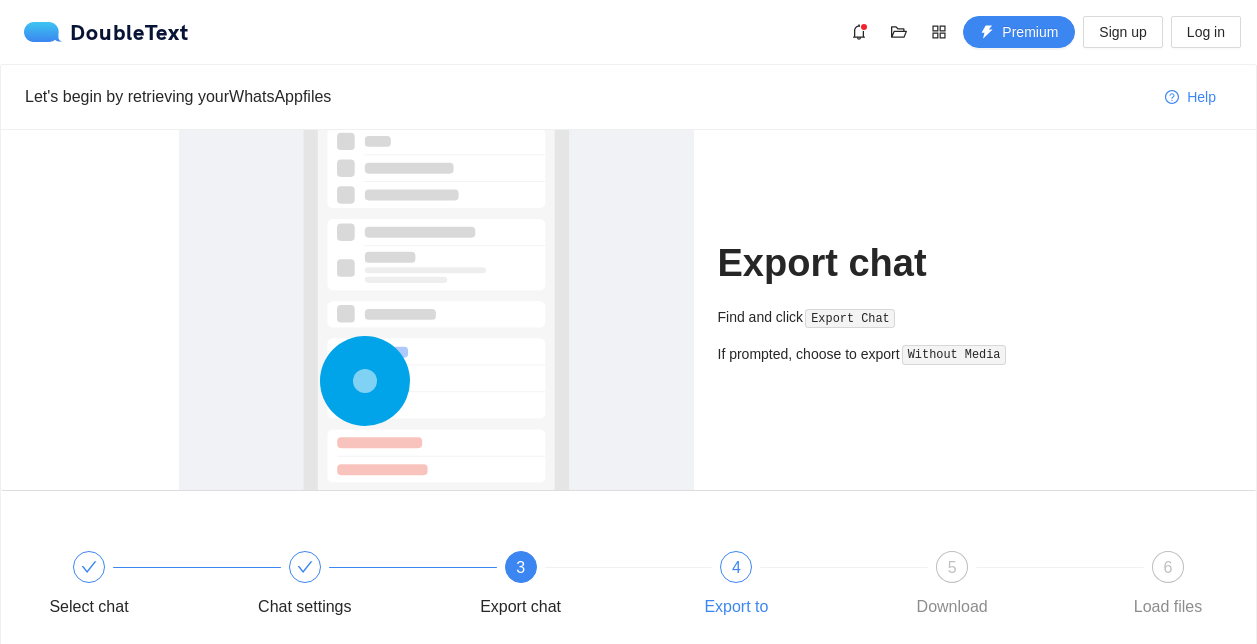 click on "4" at bounding box center (736, 567) 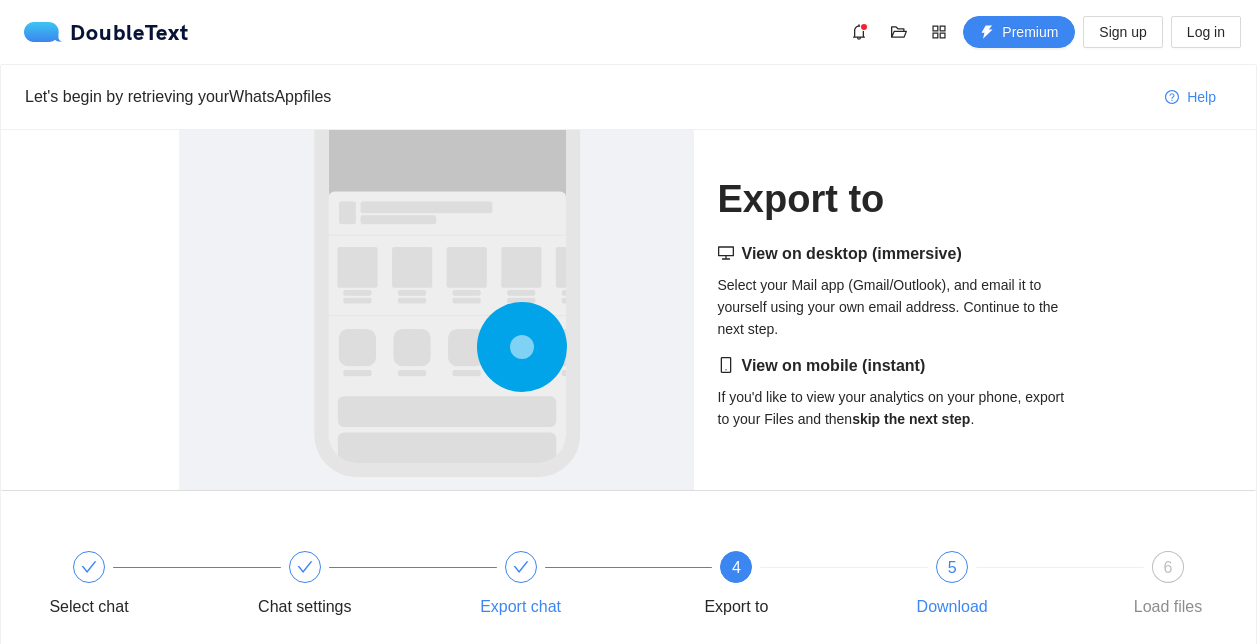 click on "5 Download" at bounding box center (1002, 587) 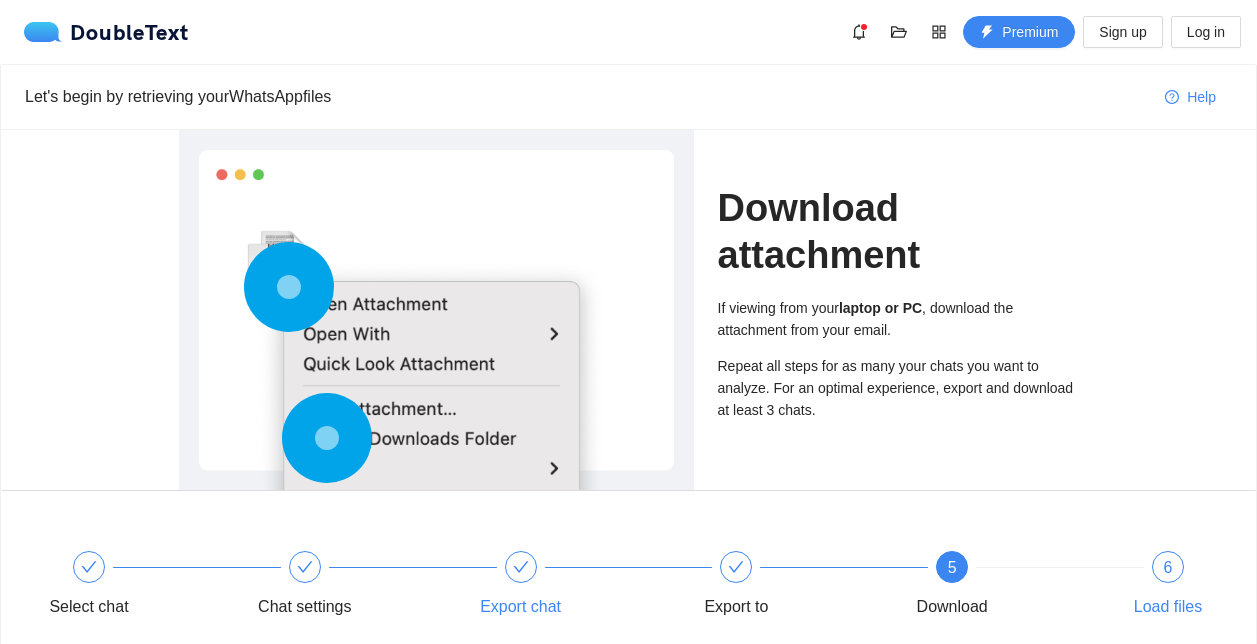 click on "6" at bounding box center [1168, 567] 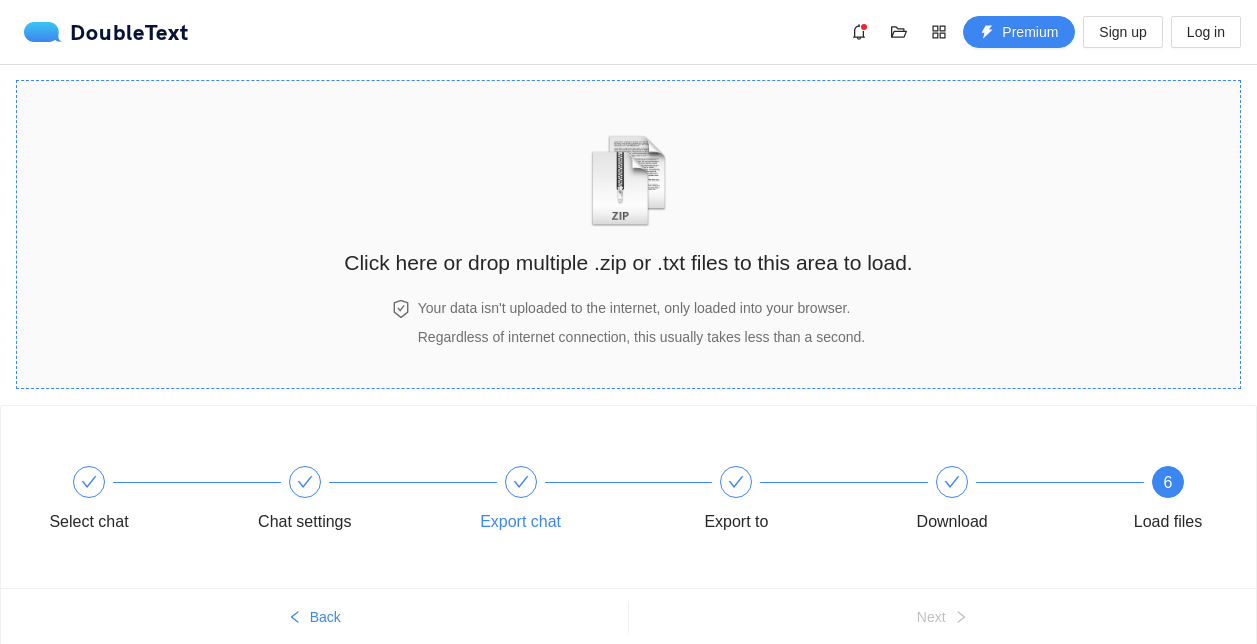 click on "Click here or drop multiple .zip or .txt files to this area to load.  Your data isn't uploaded to the internet, only loaded into your browser. Regardless of internet connection, this usually takes less than a second." at bounding box center [628, 234] 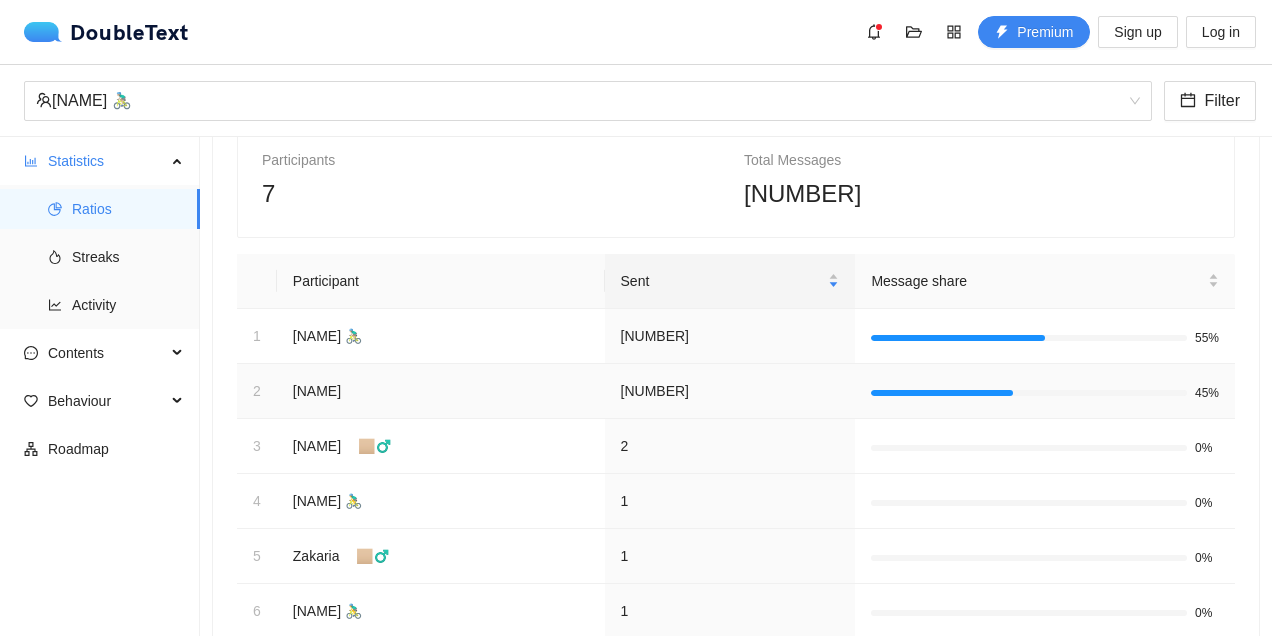 scroll, scrollTop: 0, scrollLeft: 0, axis: both 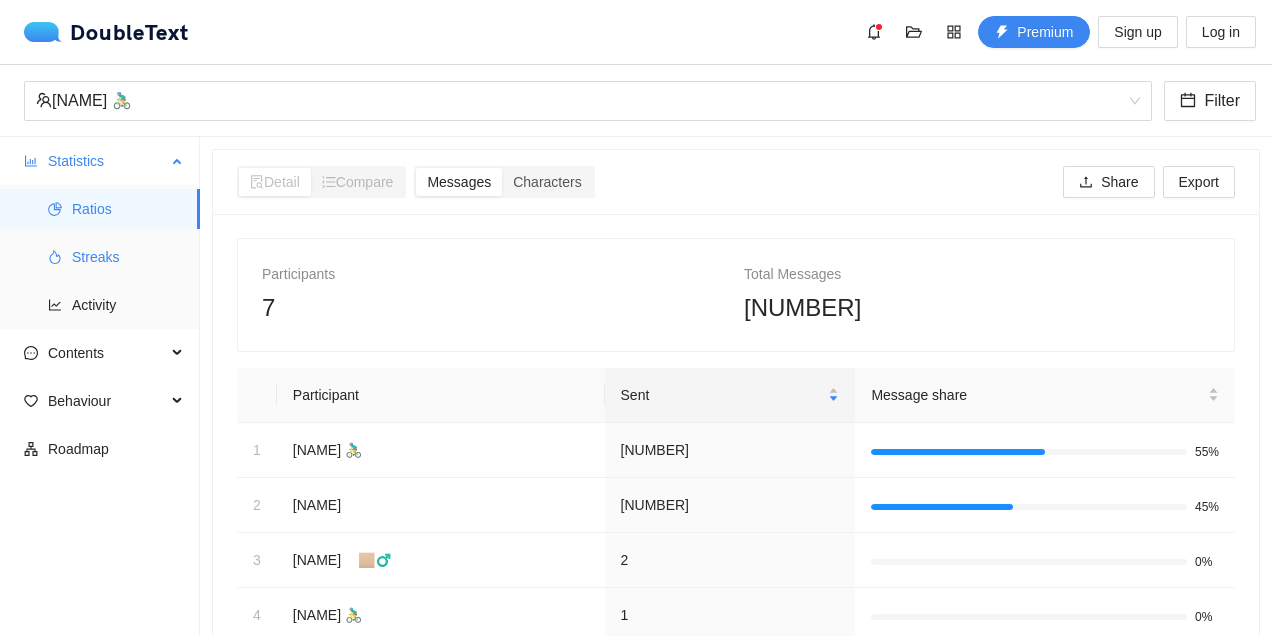 click on "Streaks" at bounding box center [128, 257] 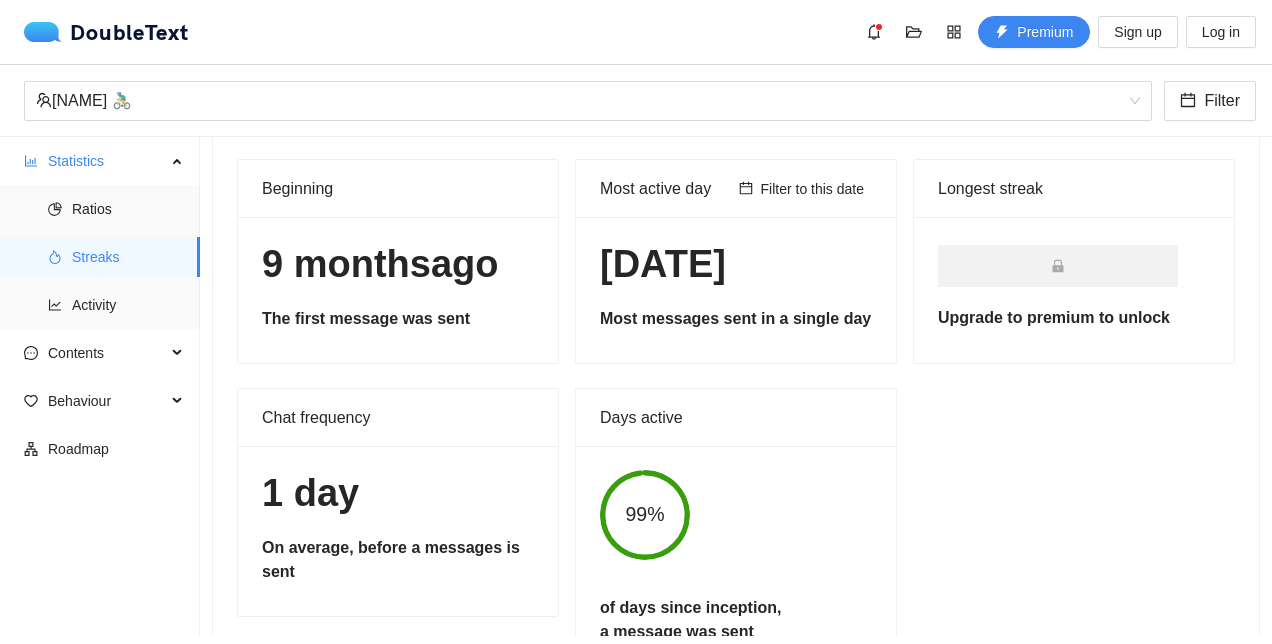scroll, scrollTop: 77, scrollLeft: 0, axis: vertical 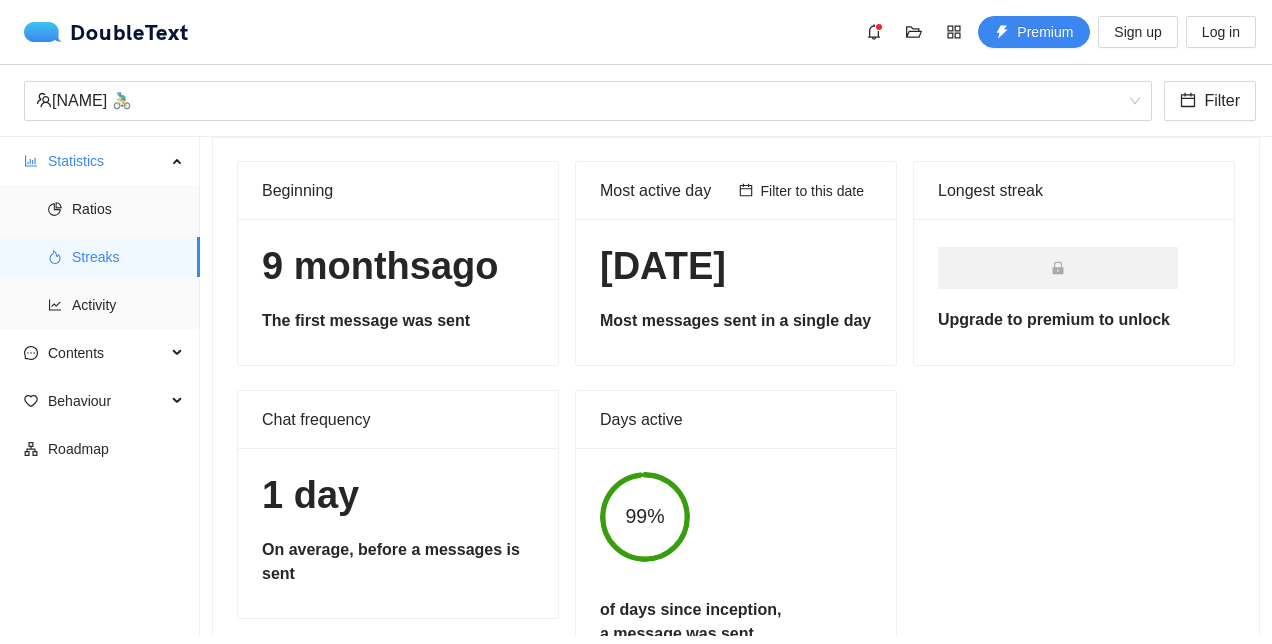 click at bounding box center (1058, 268) 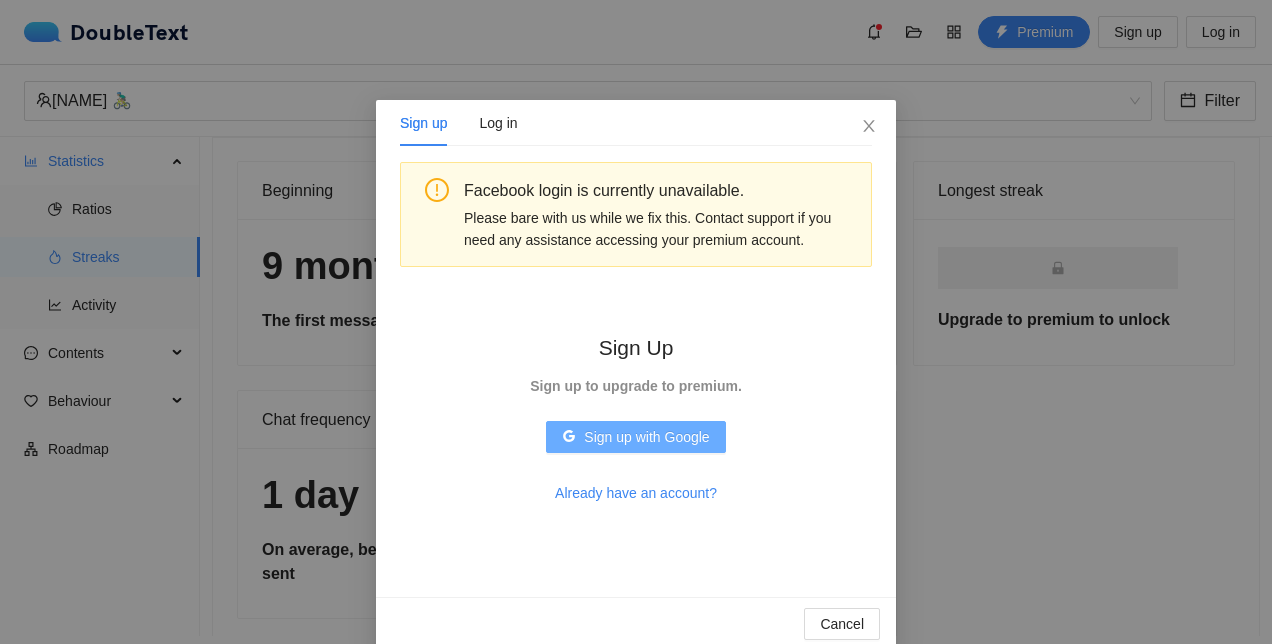 click on "Sign up with Google" at bounding box center (646, 437) 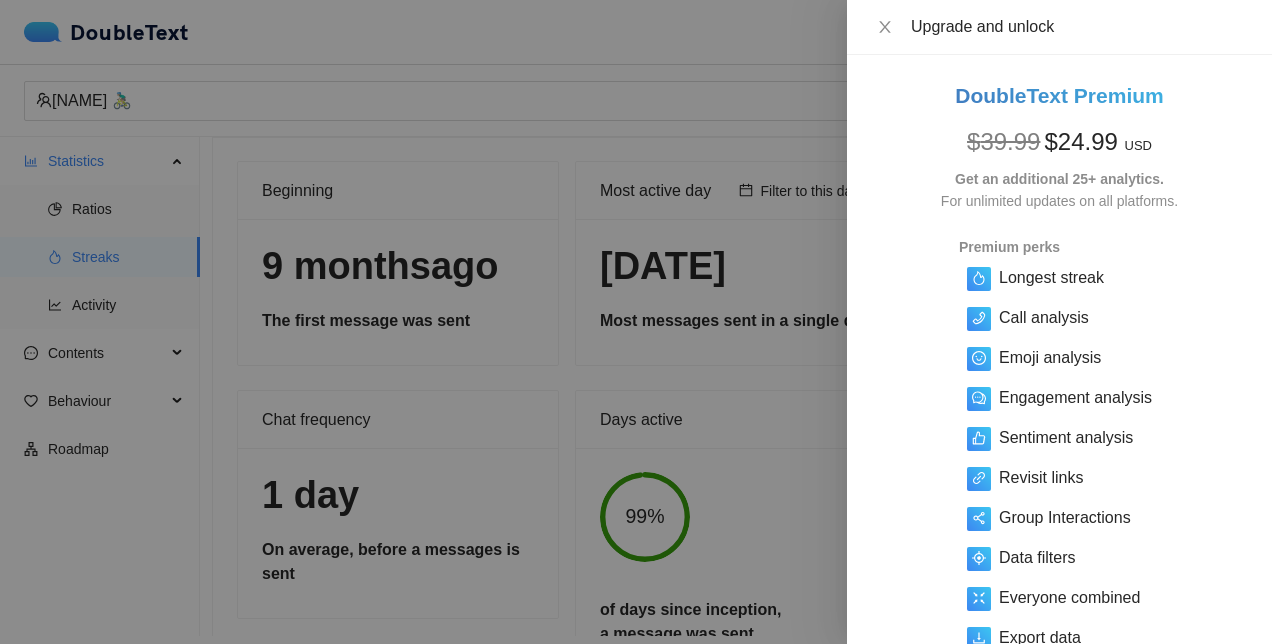 scroll, scrollTop: 203, scrollLeft: 0, axis: vertical 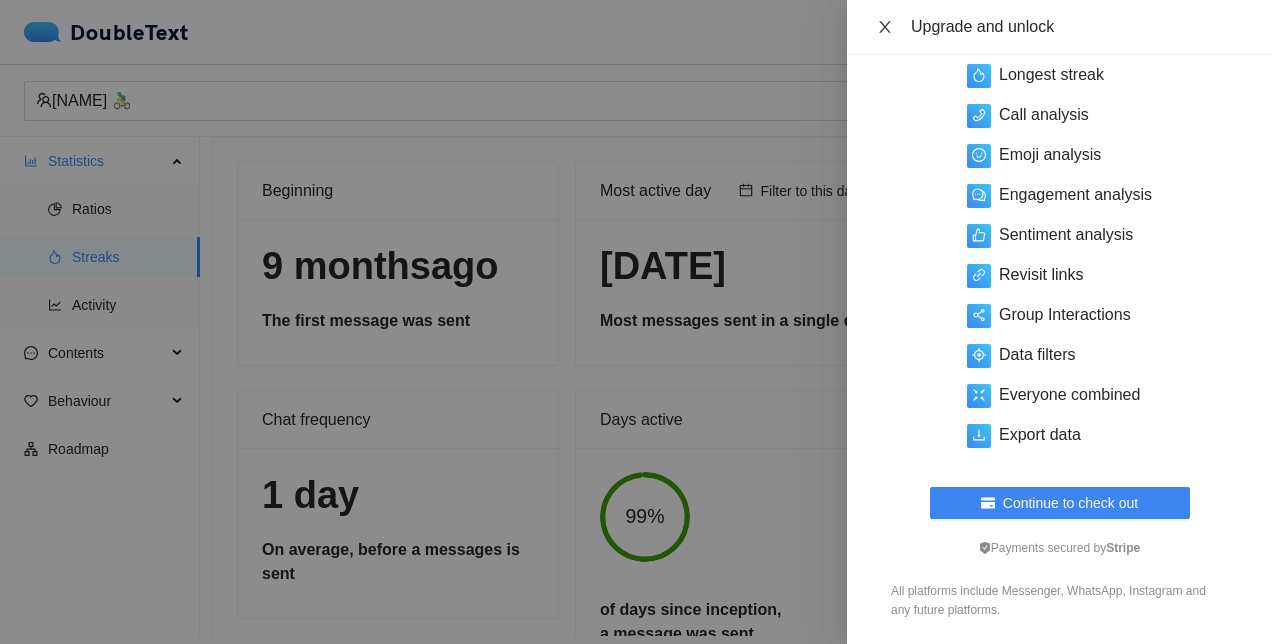 click 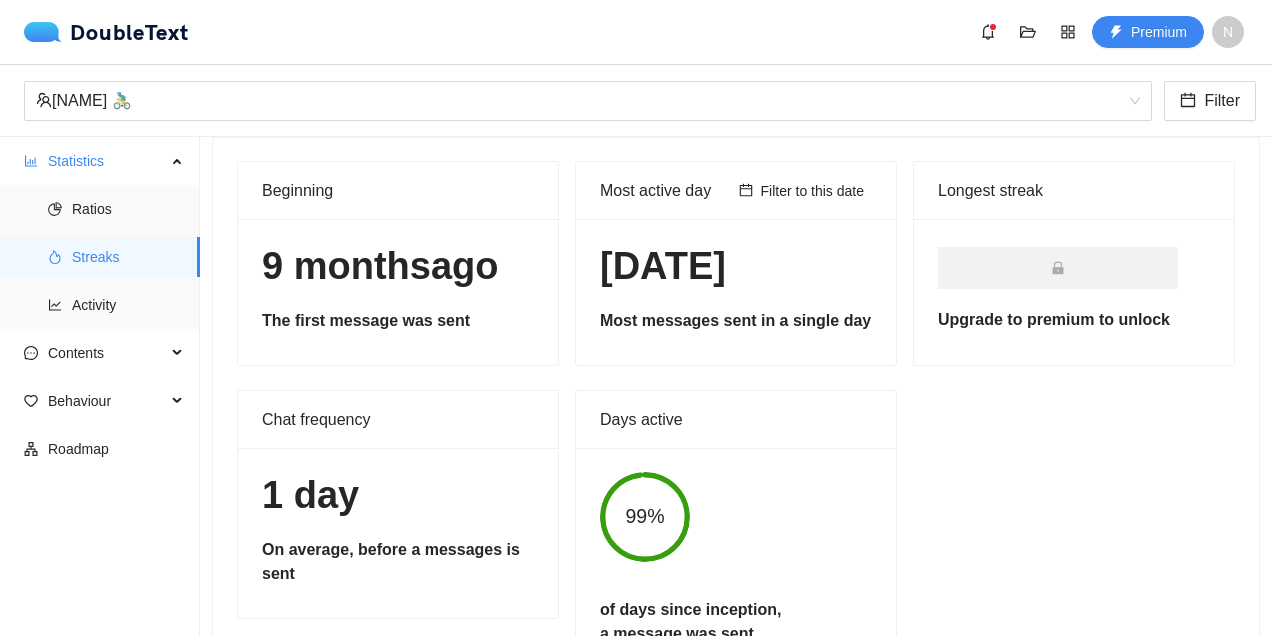 click at bounding box center (1058, 268) 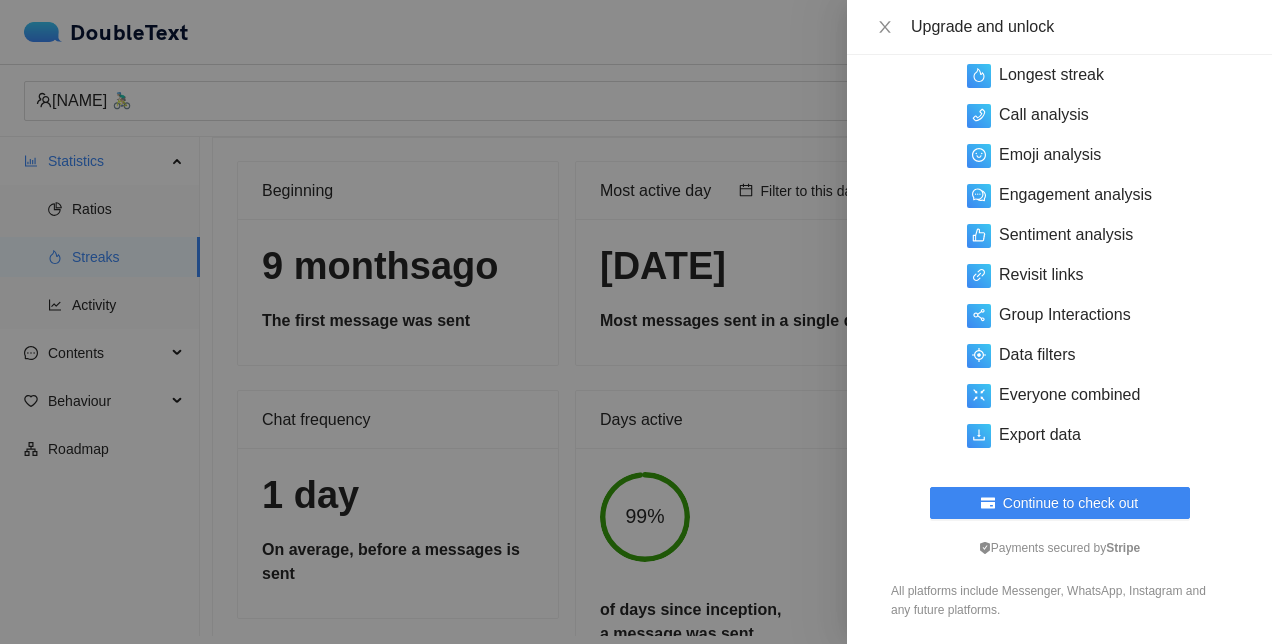 click at bounding box center [636, 322] 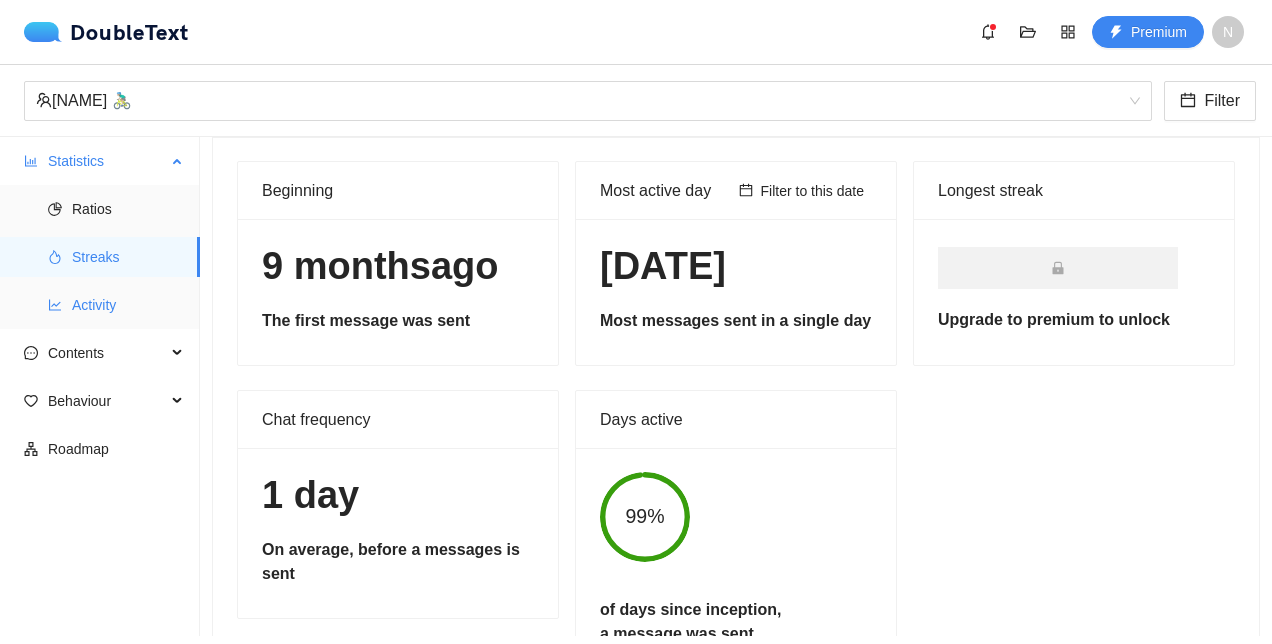 click on "Activity" at bounding box center (128, 305) 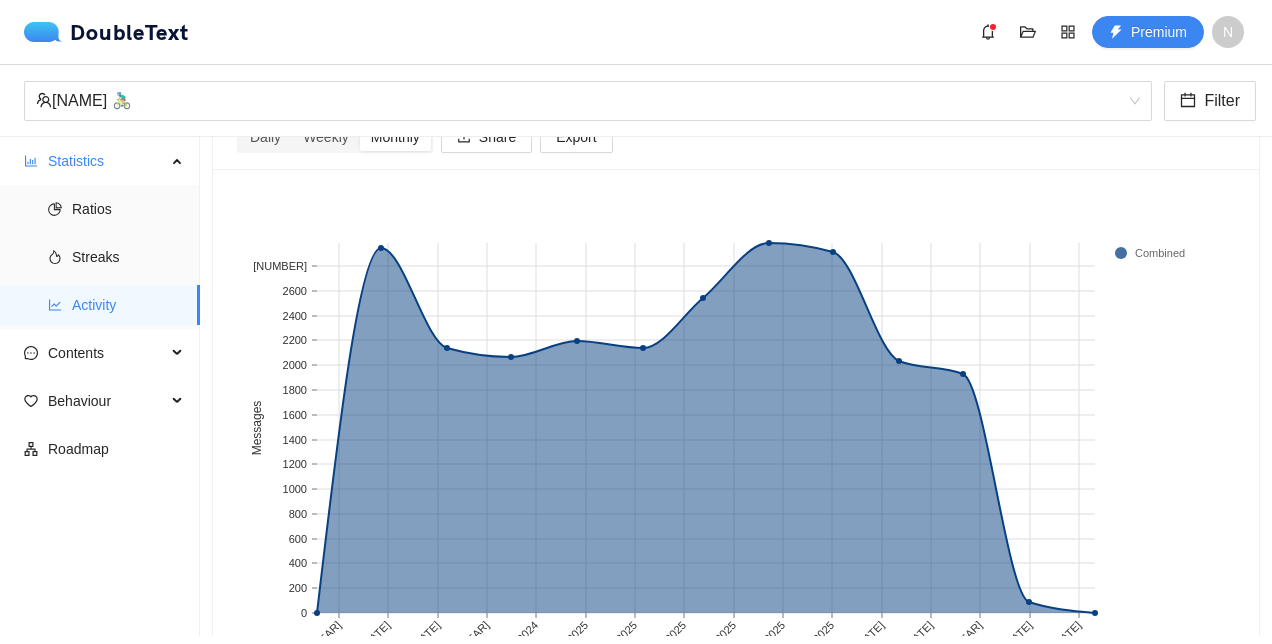 scroll, scrollTop: 32, scrollLeft: 0, axis: vertical 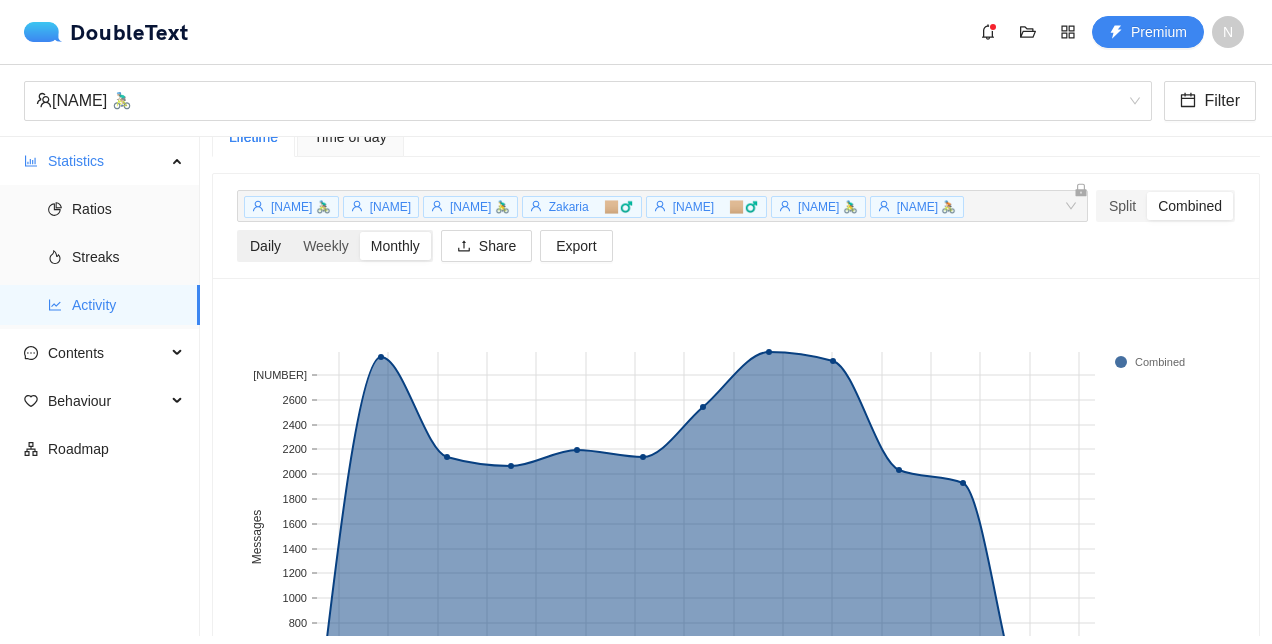click on "Daily" at bounding box center [265, 246] 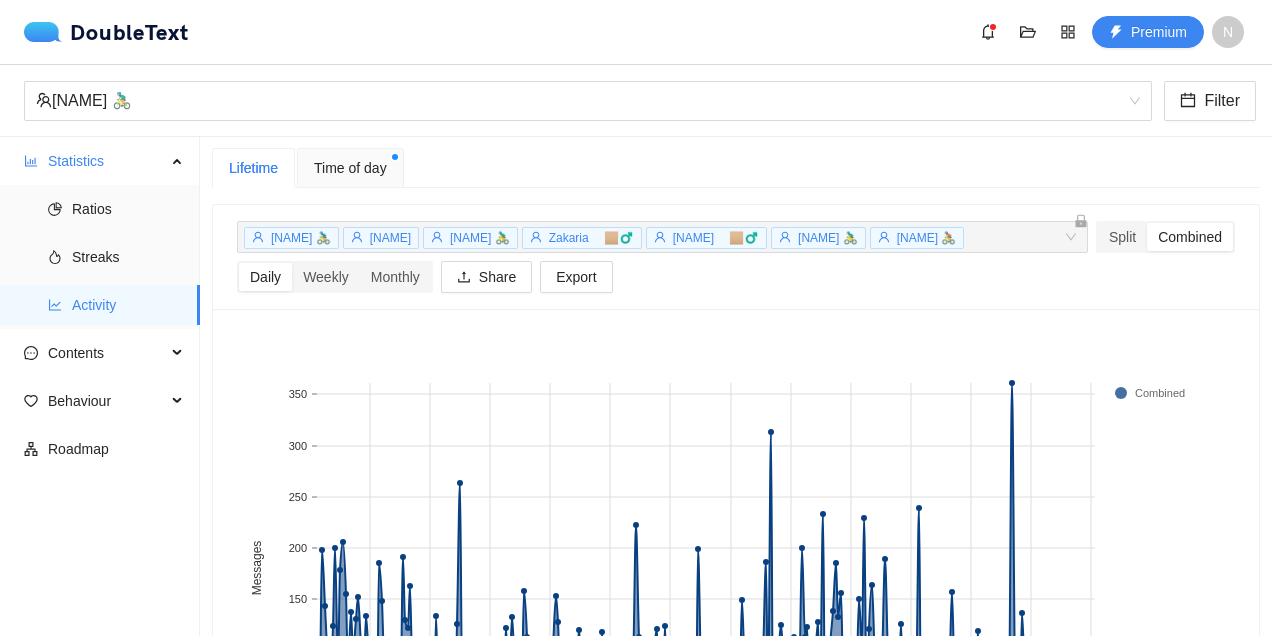 scroll, scrollTop: 0, scrollLeft: 0, axis: both 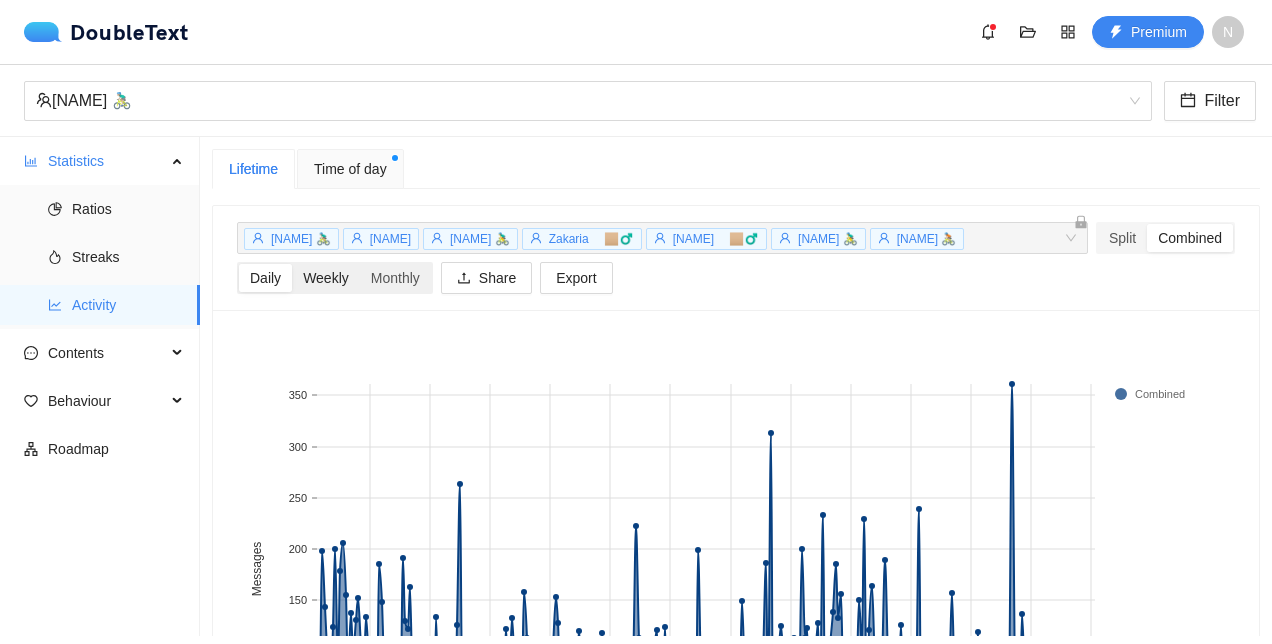 click on "Weekly" at bounding box center (326, 278) 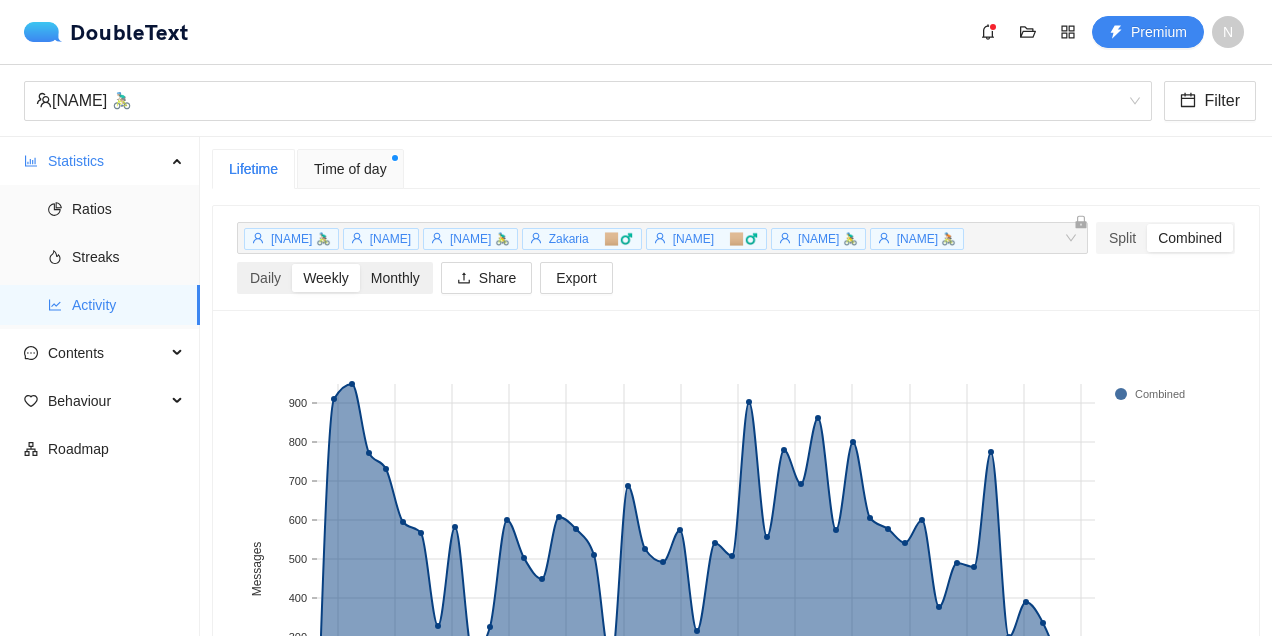 click on "Monthly" at bounding box center (395, 278) 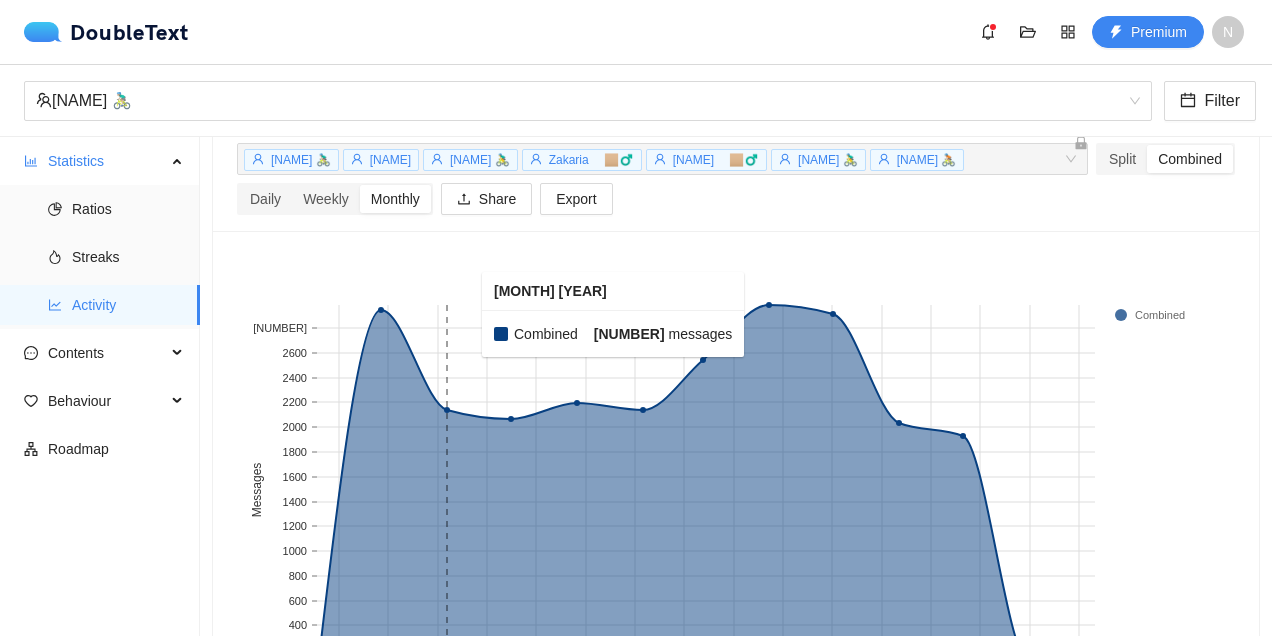 scroll, scrollTop: 75, scrollLeft: 0, axis: vertical 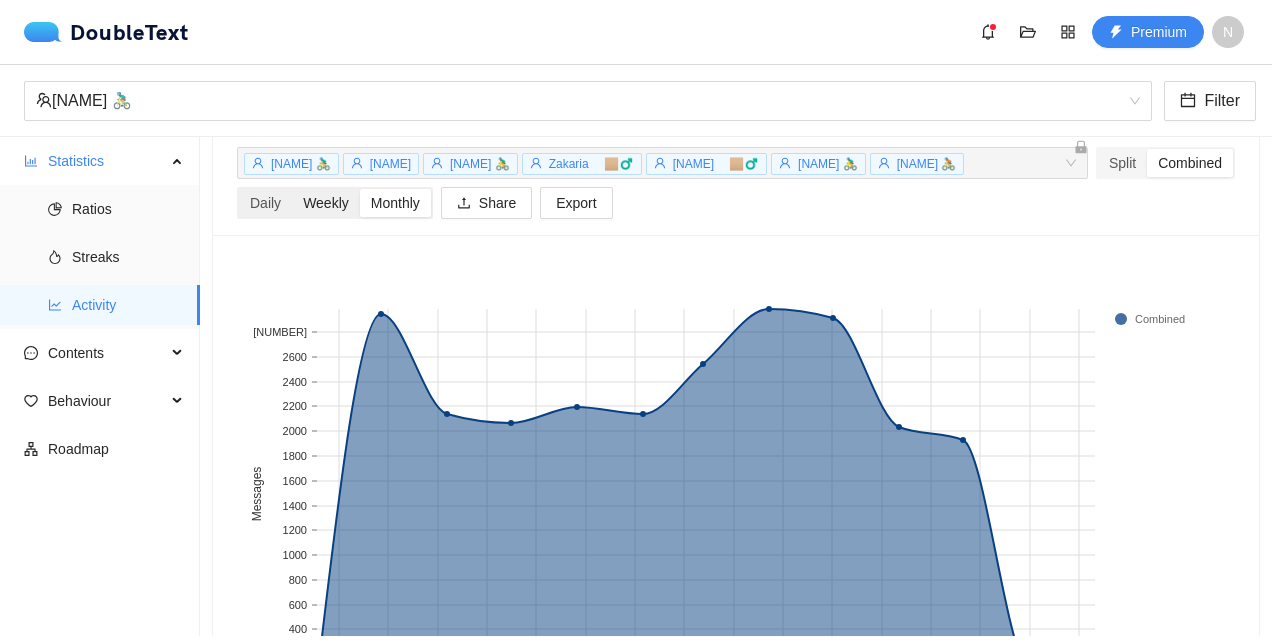 click on "Weekly" at bounding box center (326, 203) 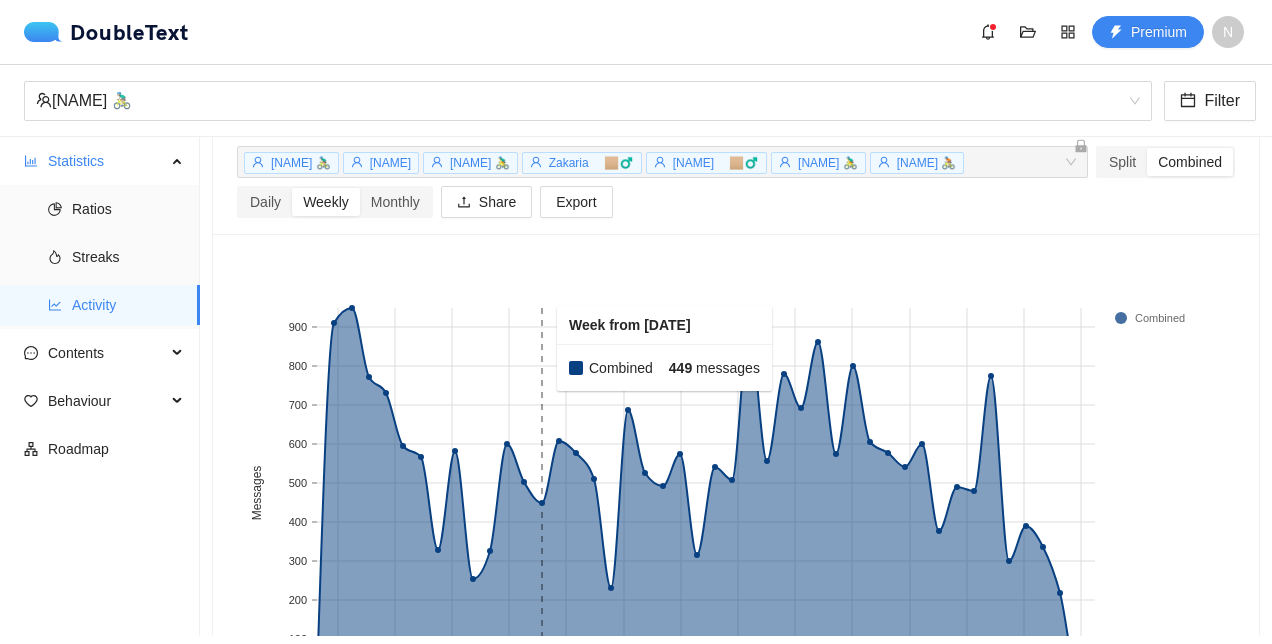 scroll, scrollTop: 70, scrollLeft: 0, axis: vertical 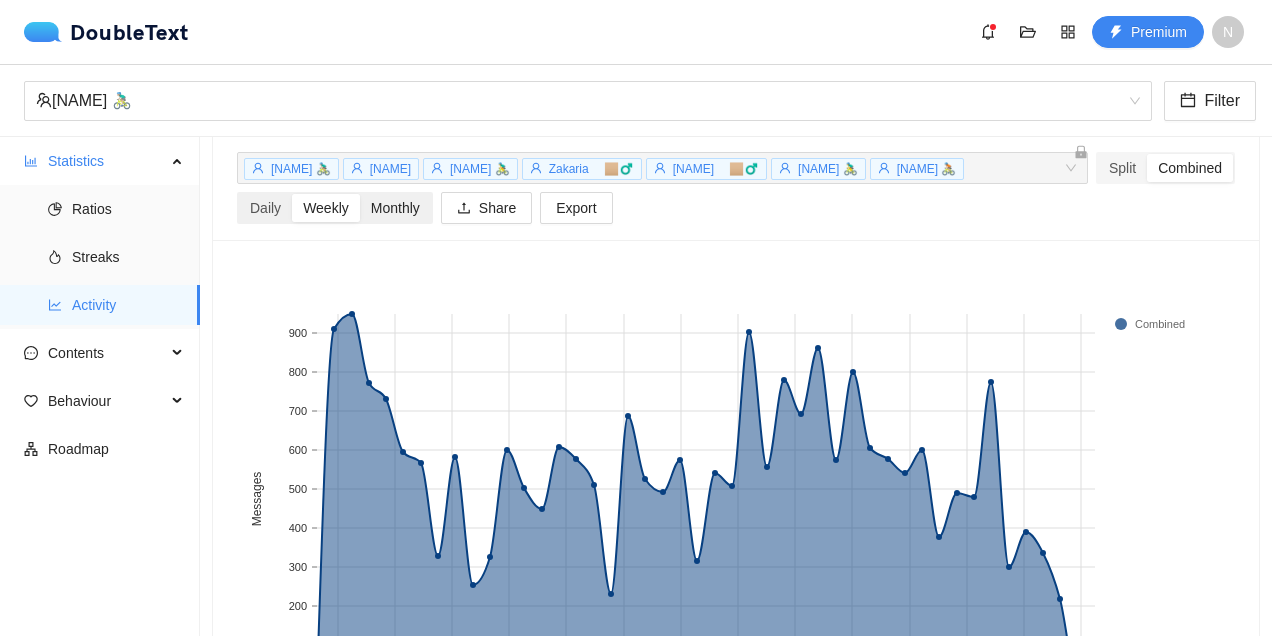 click on "Monthly" at bounding box center (395, 208) 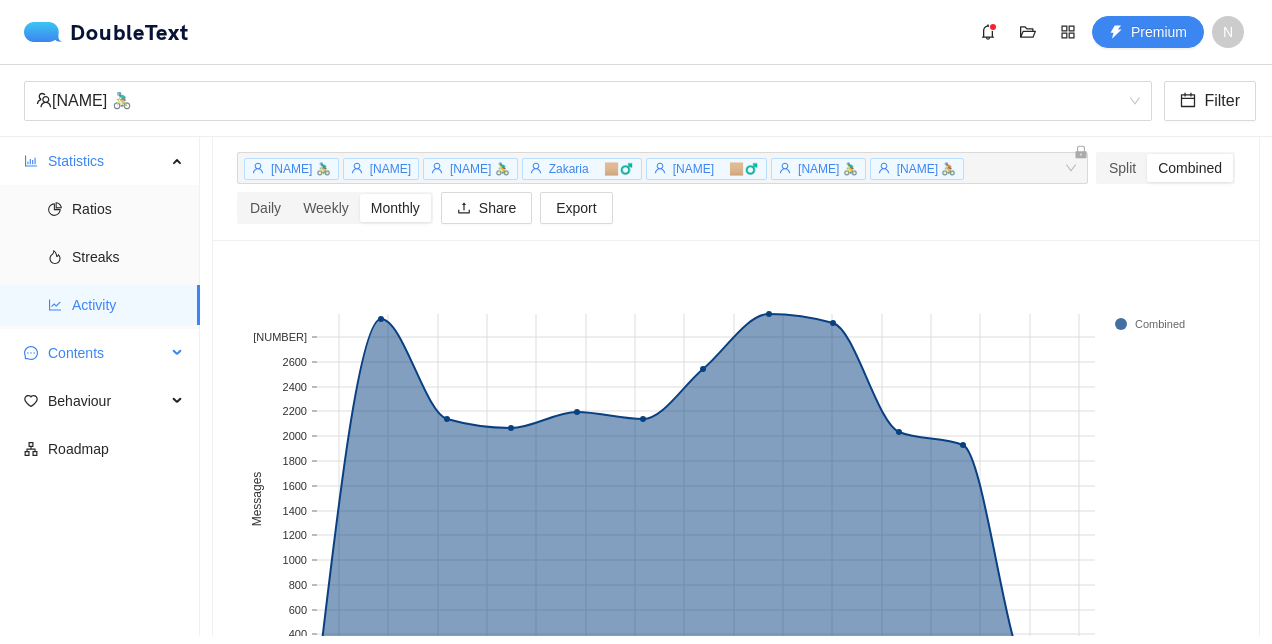 click on "Contents" at bounding box center (107, 353) 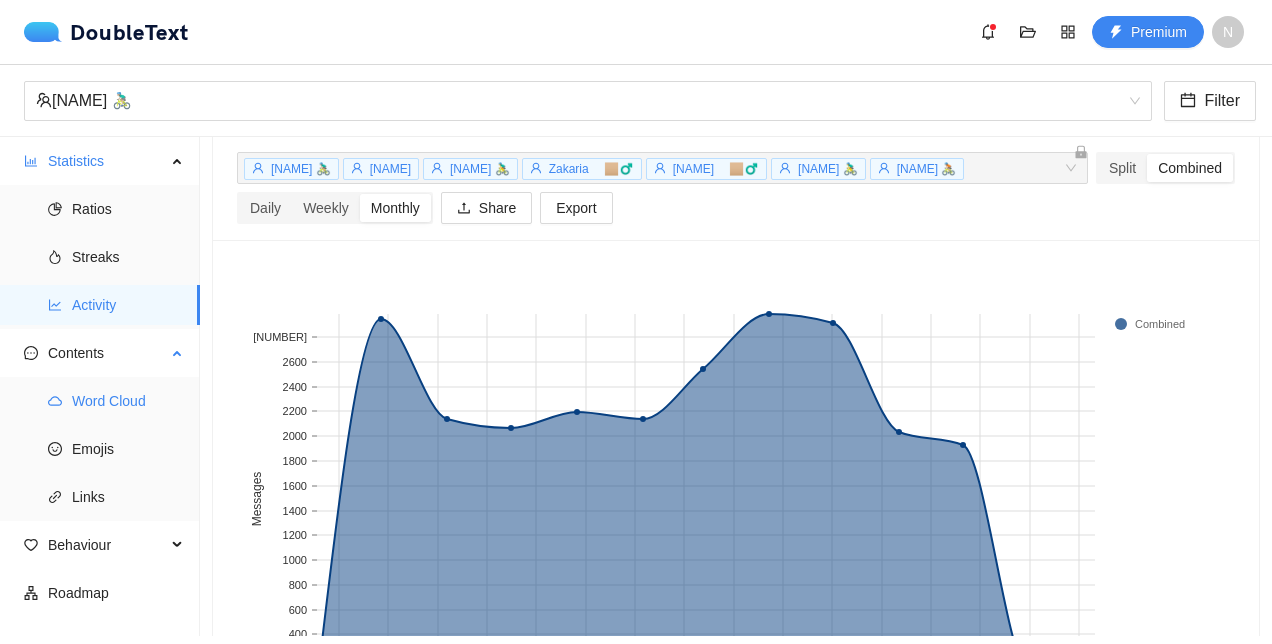 click on "Word Cloud" at bounding box center [128, 401] 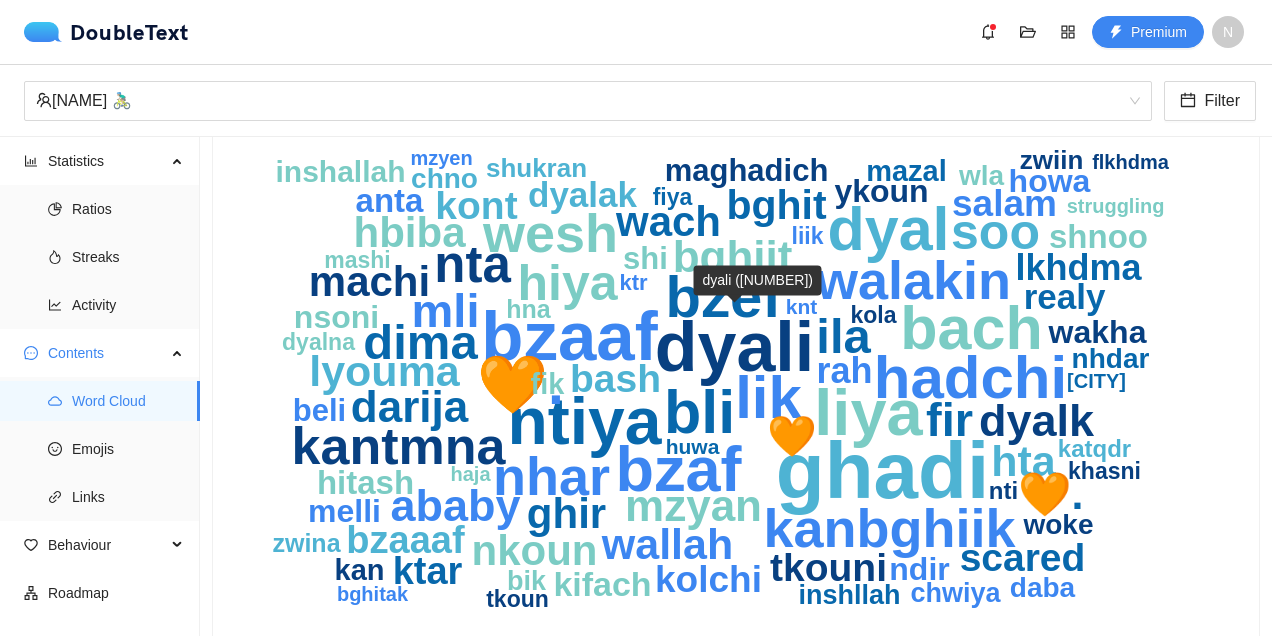 scroll, scrollTop: 165, scrollLeft: 0, axis: vertical 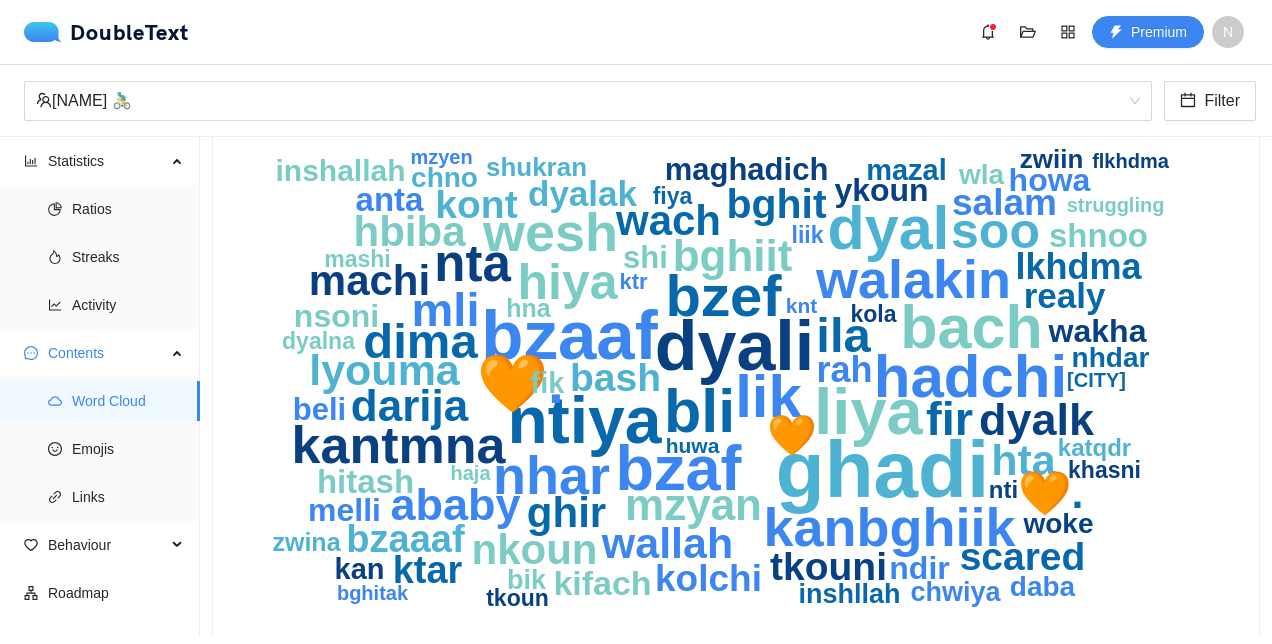 click on "struggling" 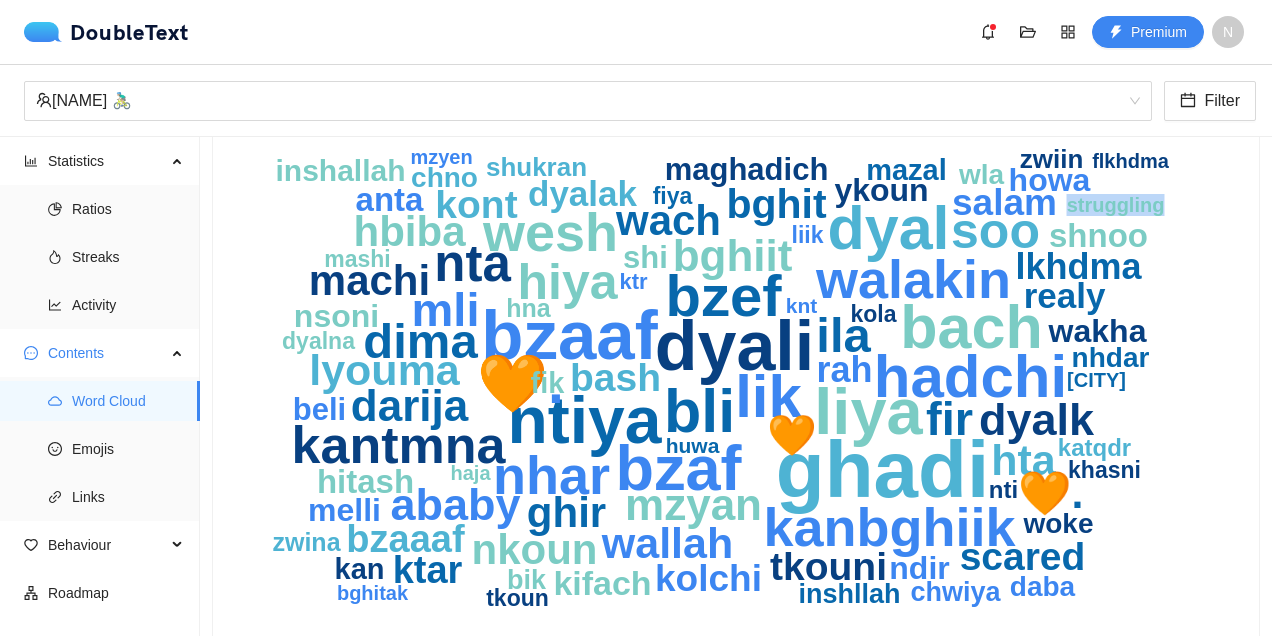 click on "struggling" 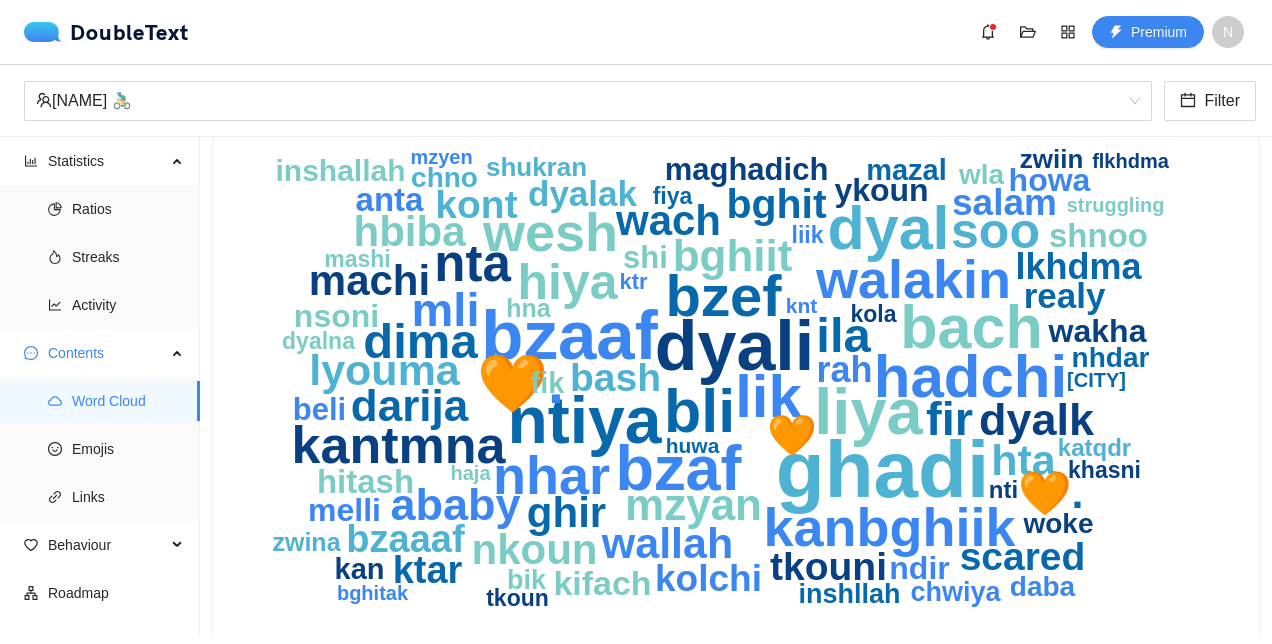 click on "ghadi dyali bzaaf ntiya liya bzaf bach bli dyal lik hadchi bzef 🧡.
kanbghiik nhar wesh walakin kantmna nta soo hiya ila dima fir mli ababy dyalk bghiit darija mzyan hta 🧡. wallah lyouma ghir machi nkoun wach hbiba bghit 🧡
scared bash tkouni kont bzaaaf ktar salam kolchi rah lkhdma dyalak realy kifach shnoo anta hitash nsoni ykoun howa wakha melli ndir maghadich shi beli inshallah mazal kan fik wla woke chno daba nhdar chwiya inshllah bik shukran zwiin zwina hna nti katqdr khasni fiya tkoun liik kola mashi dyalna ktr huwa knt rabat haja struggling bghitak mzyen flkhdma" 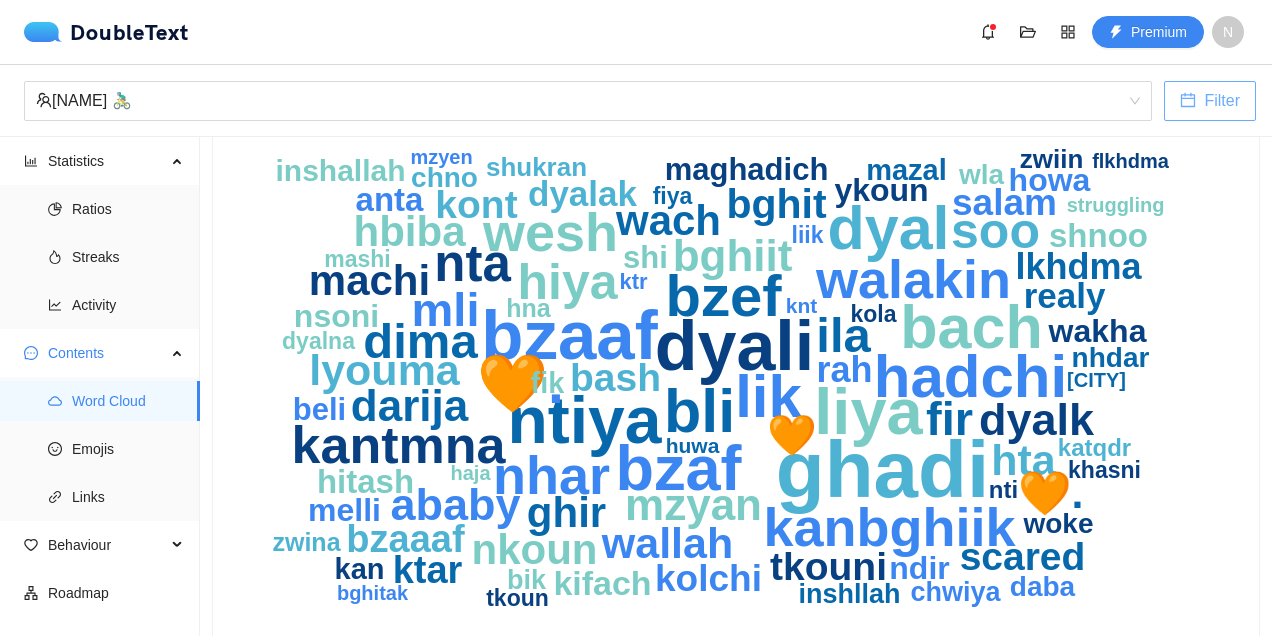 click on "Filter" at bounding box center (1210, 101) 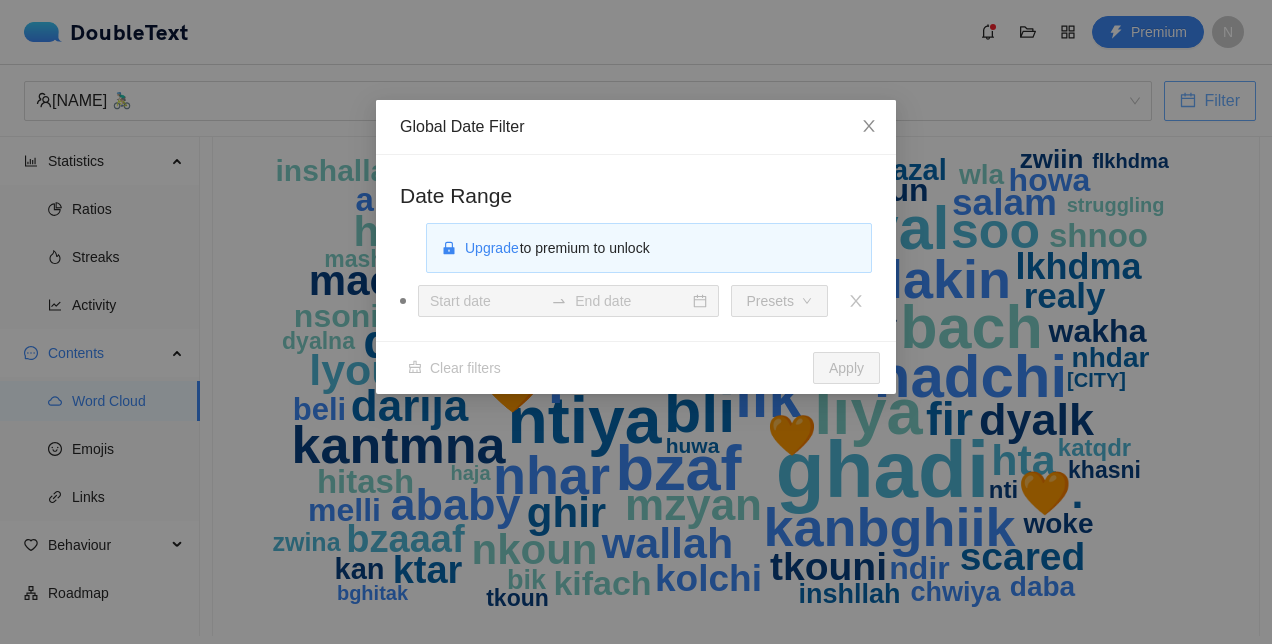 click on "Global Date Filter Date Range  Upgrade  to premium to unlock Presets  Clear filters Apply" at bounding box center (636, 322) 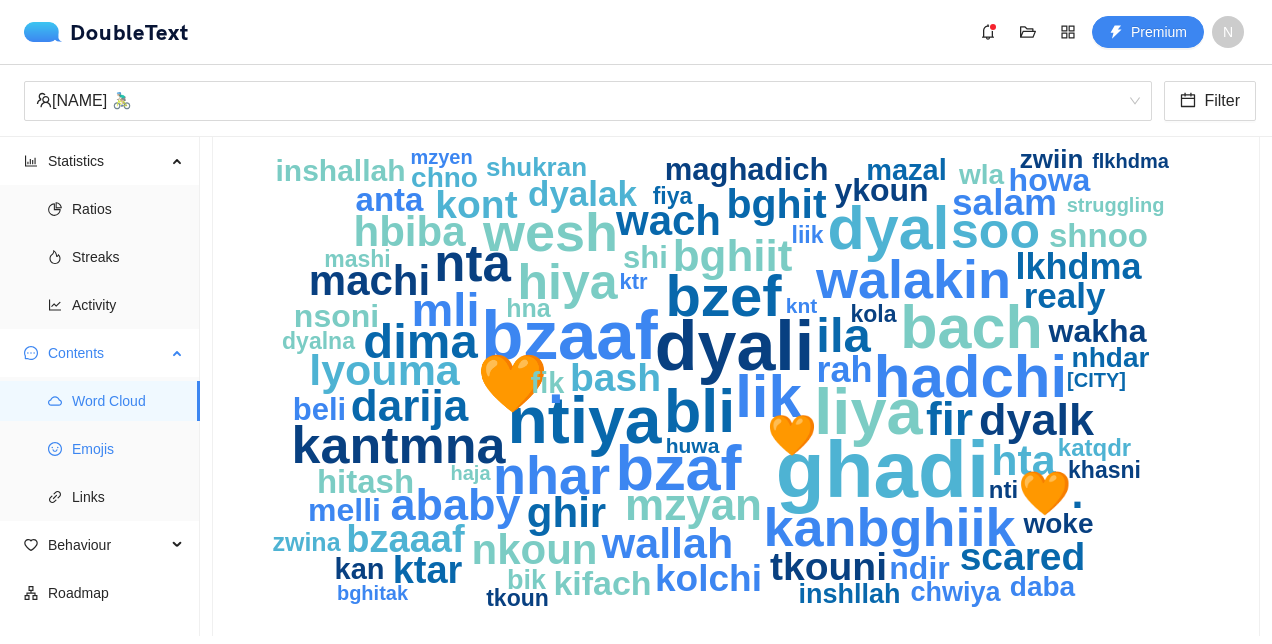 click 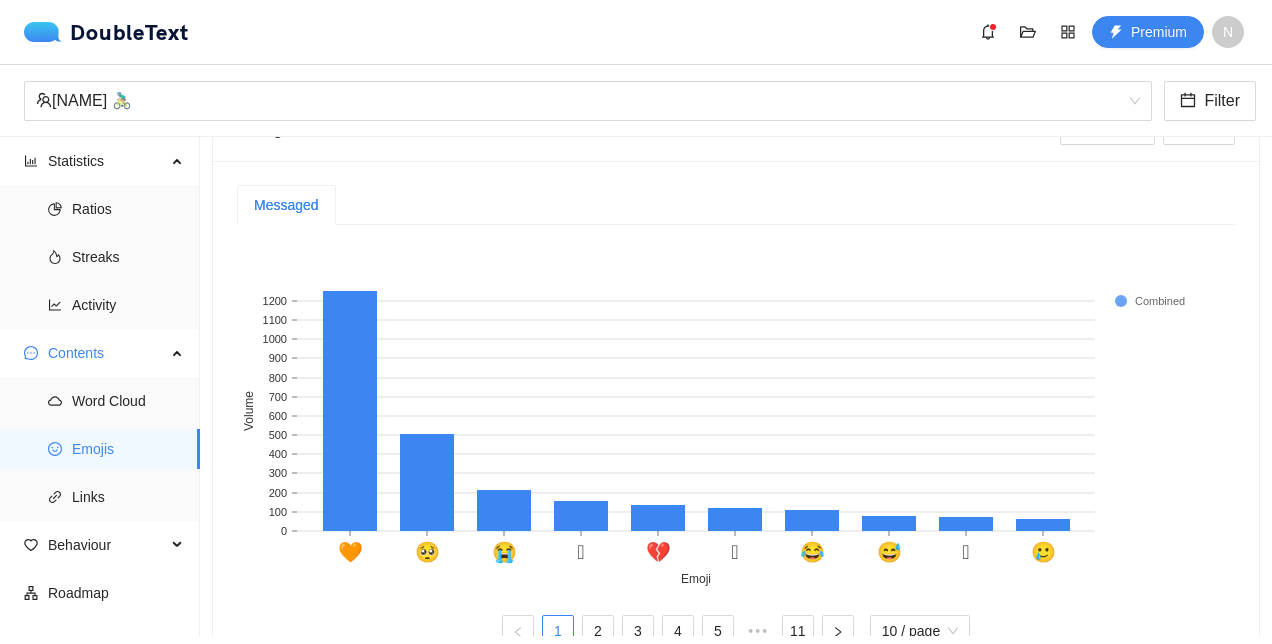 scroll, scrollTop: 633, scrollLeft: 0, axis: vertical 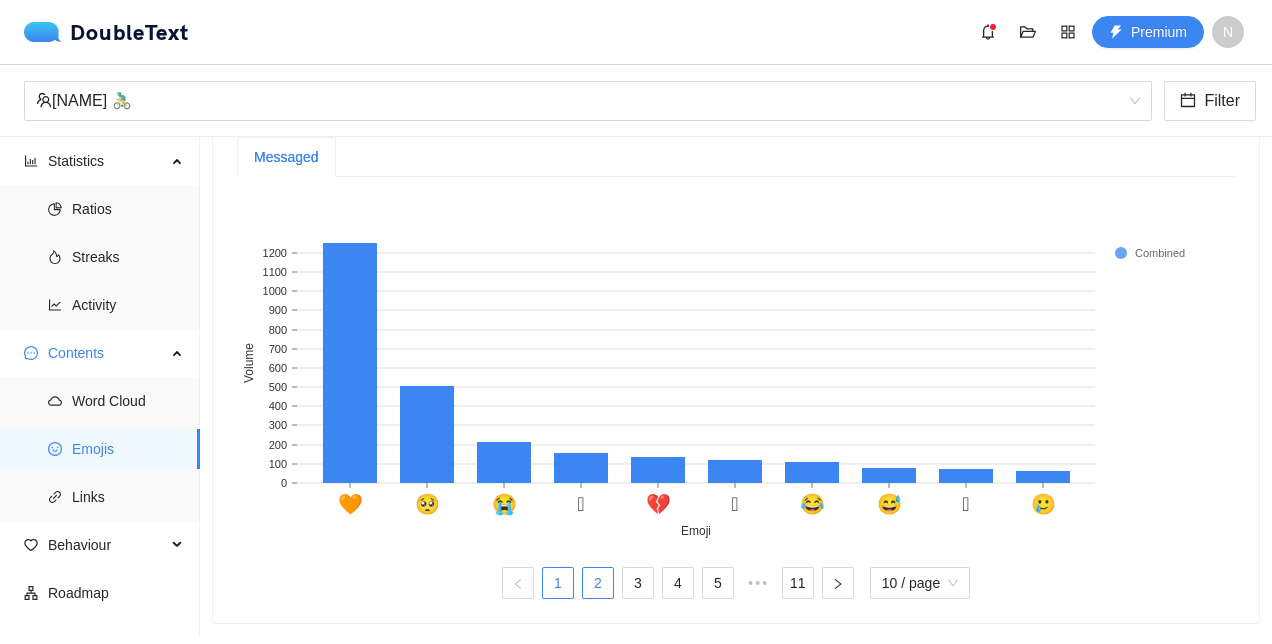 click on "2" at bounding box center (598, 583) 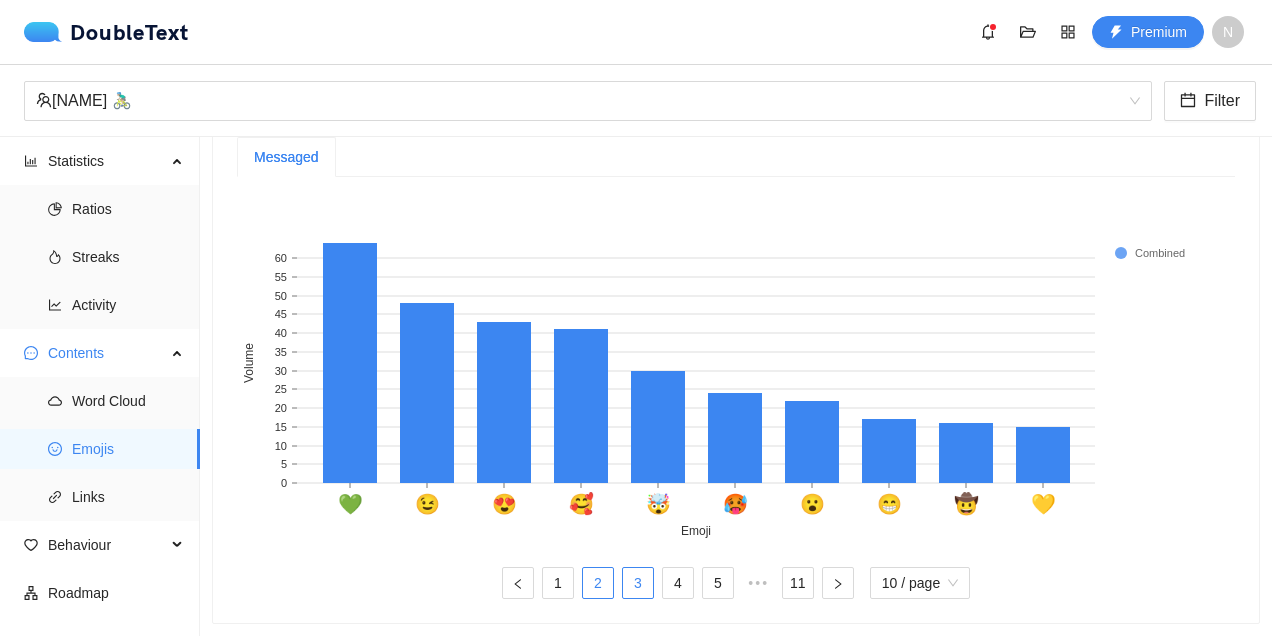 click on "3" at bounding box center (638, 583) 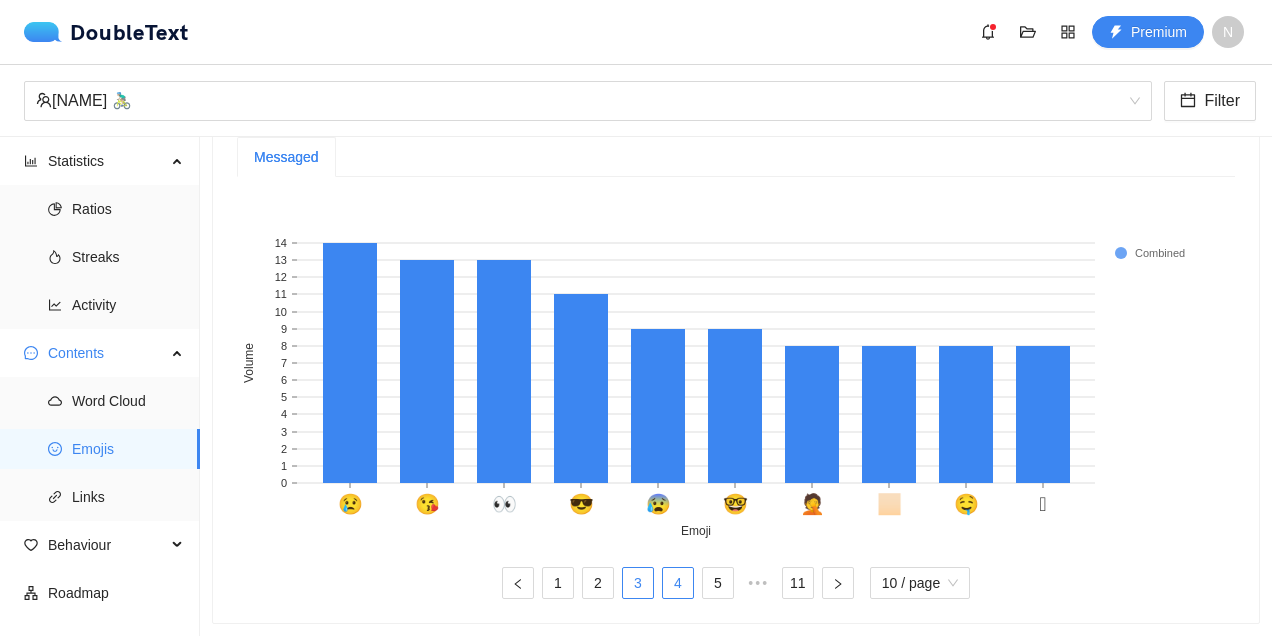 click on "4" at bounding box center (678, 583) 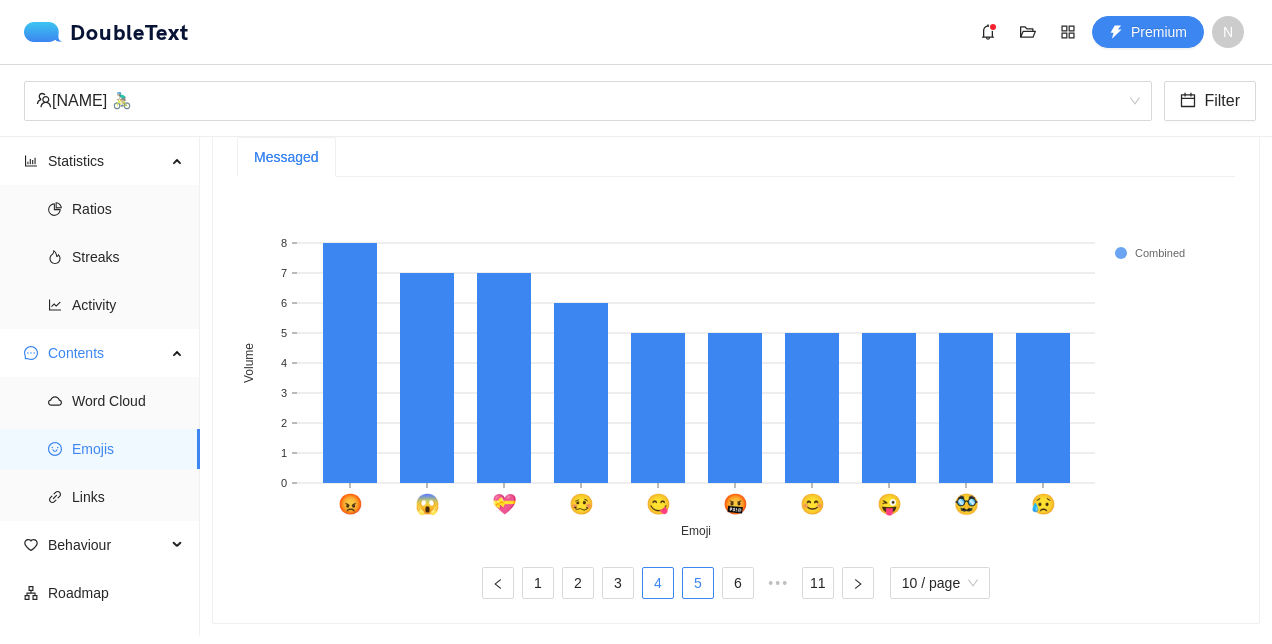 click on "5" at bounding box center [698, 583] 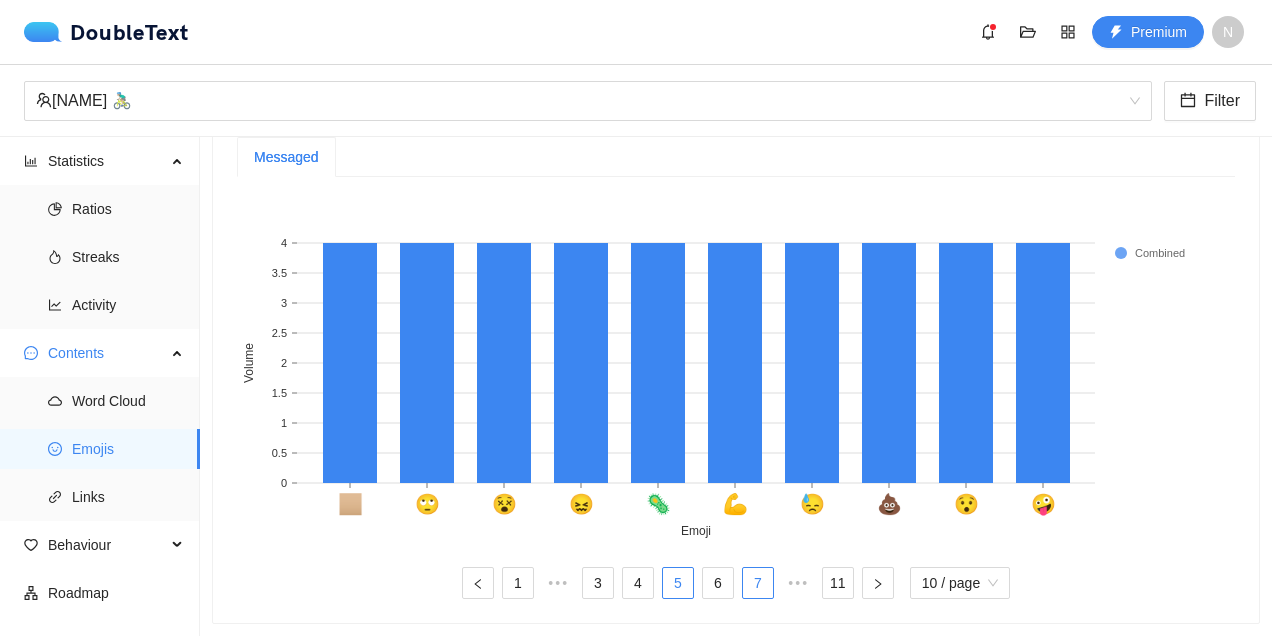 click on "7" at bounding box center [758, 583] 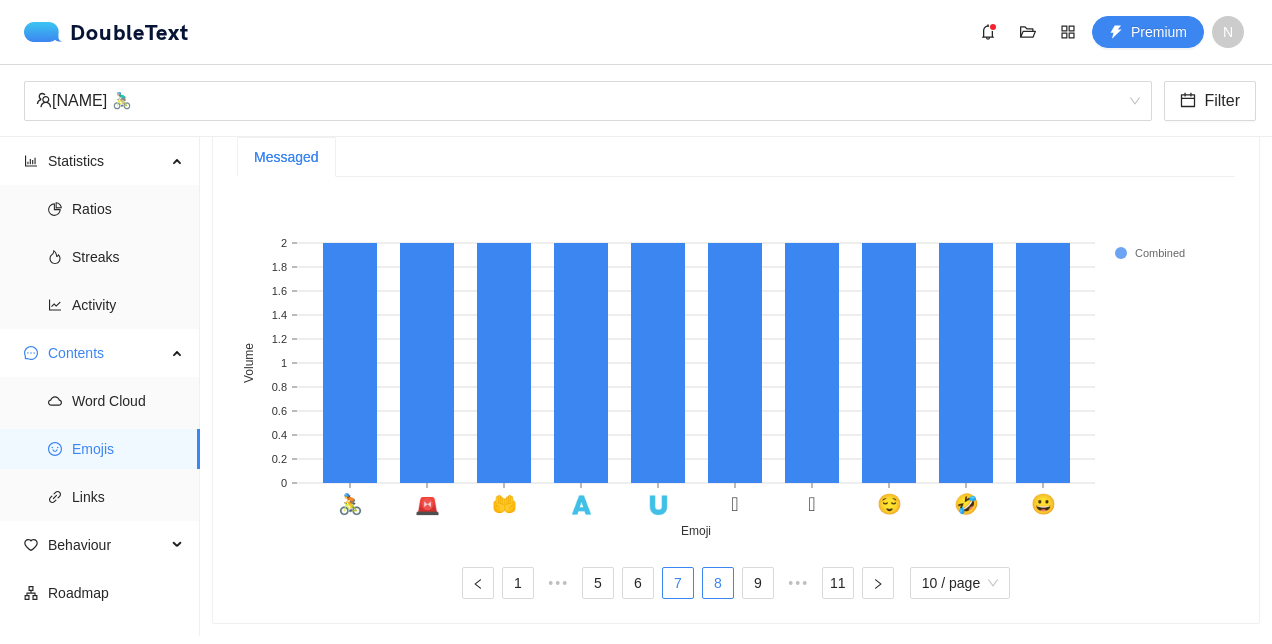 click on "8" at bounding box center (718, 583) 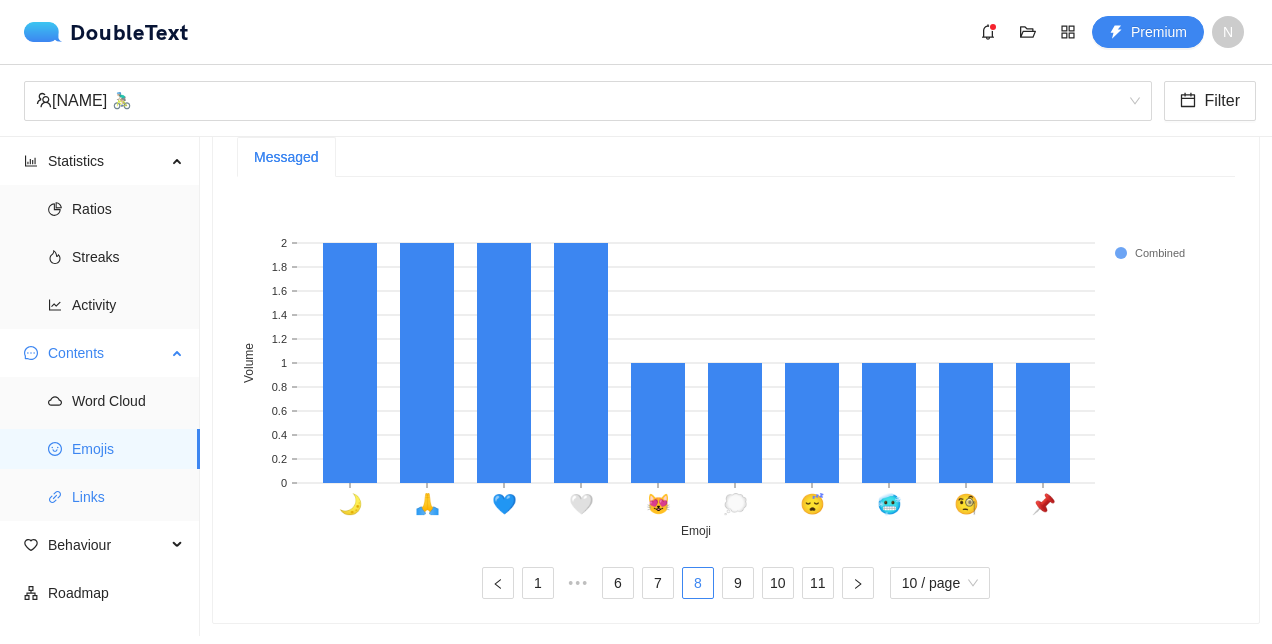 click on "Links" at bounding box center [128, 497] 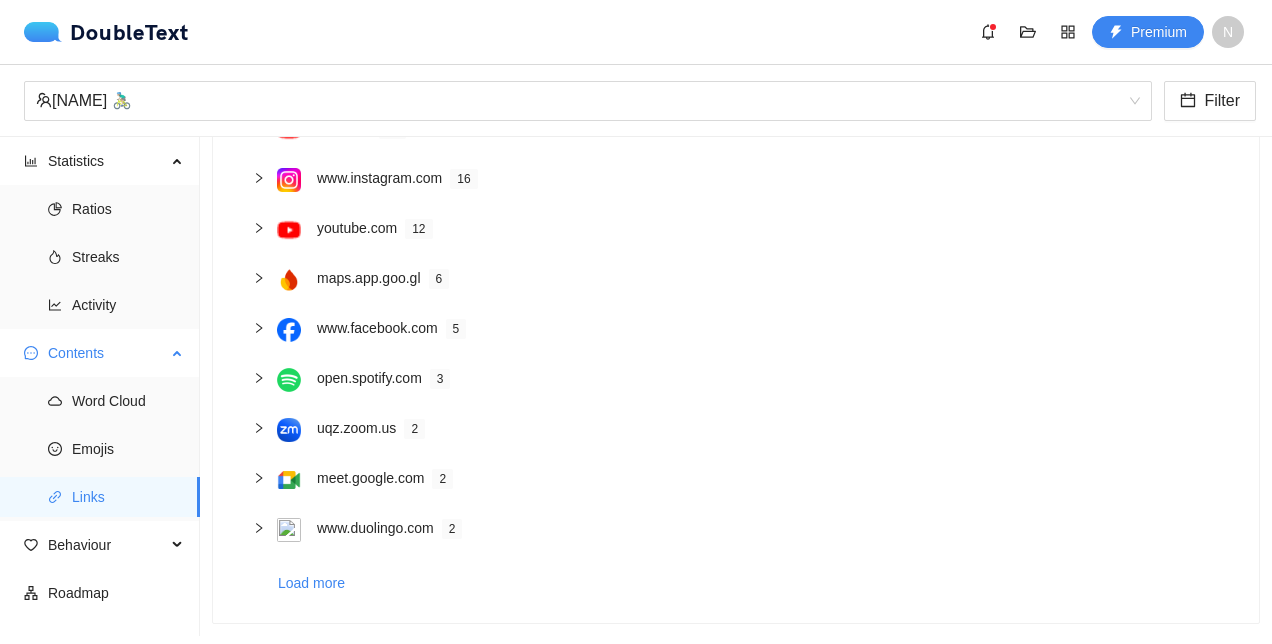 click on "Links" at bounding box center (128, 497) 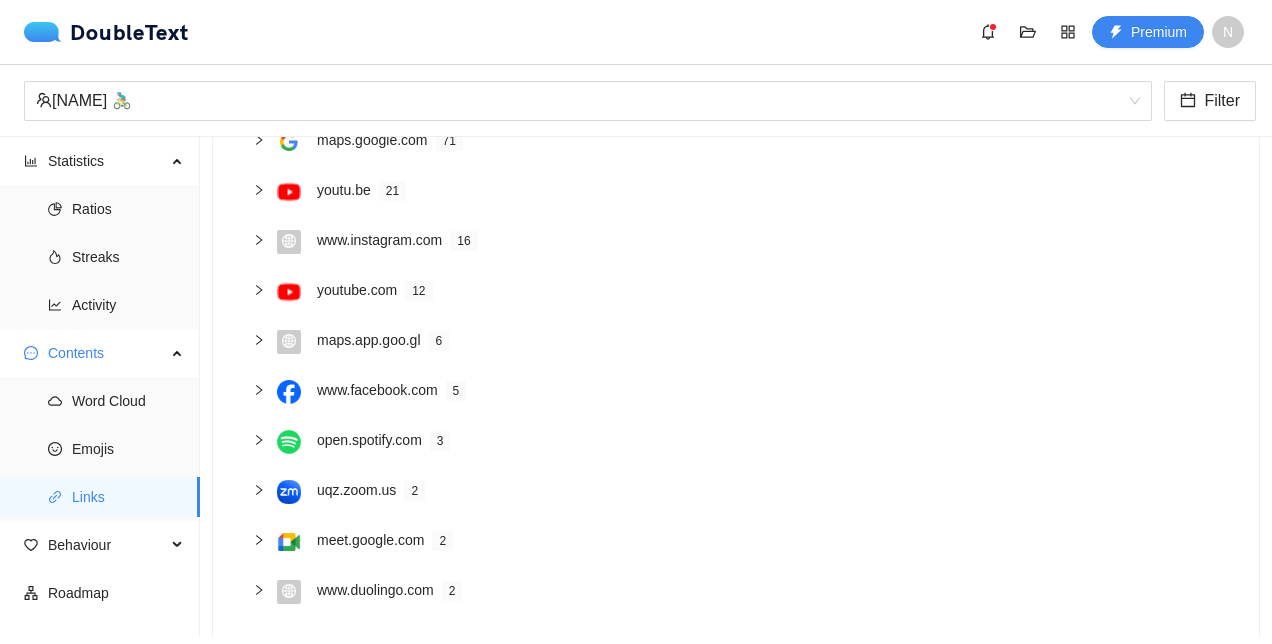 scroll, scrollTop: 300, scrollLeft: 0, axis: vertical 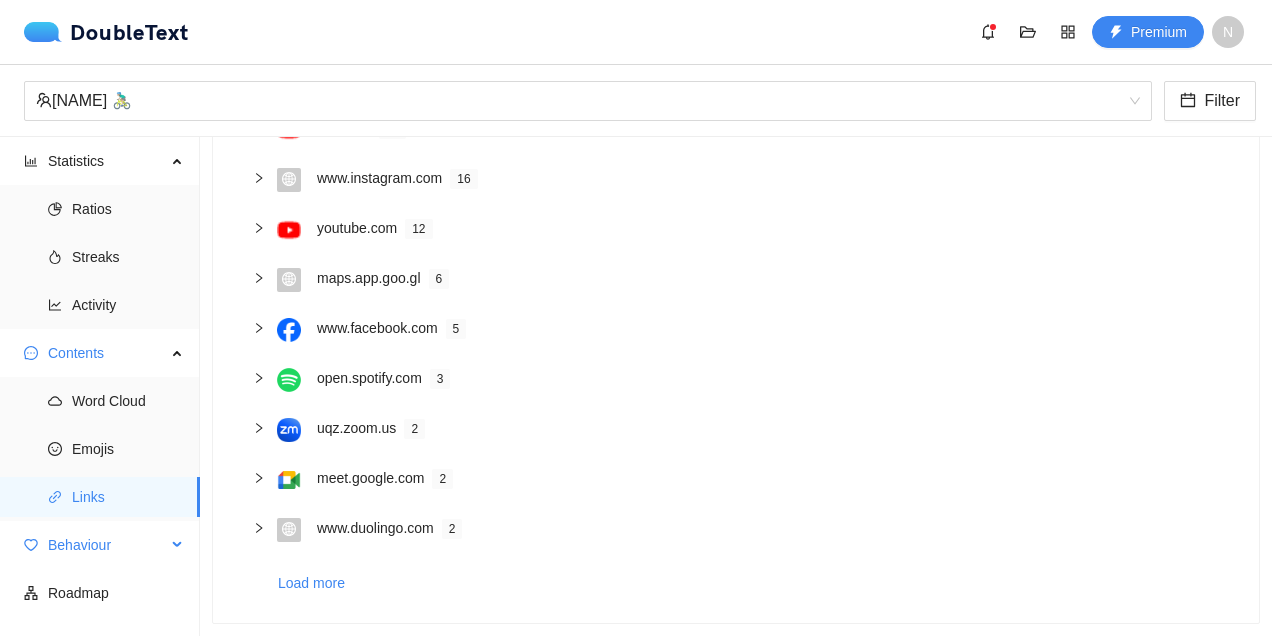 click on "Behaviour" at bounding box center [107, 545] 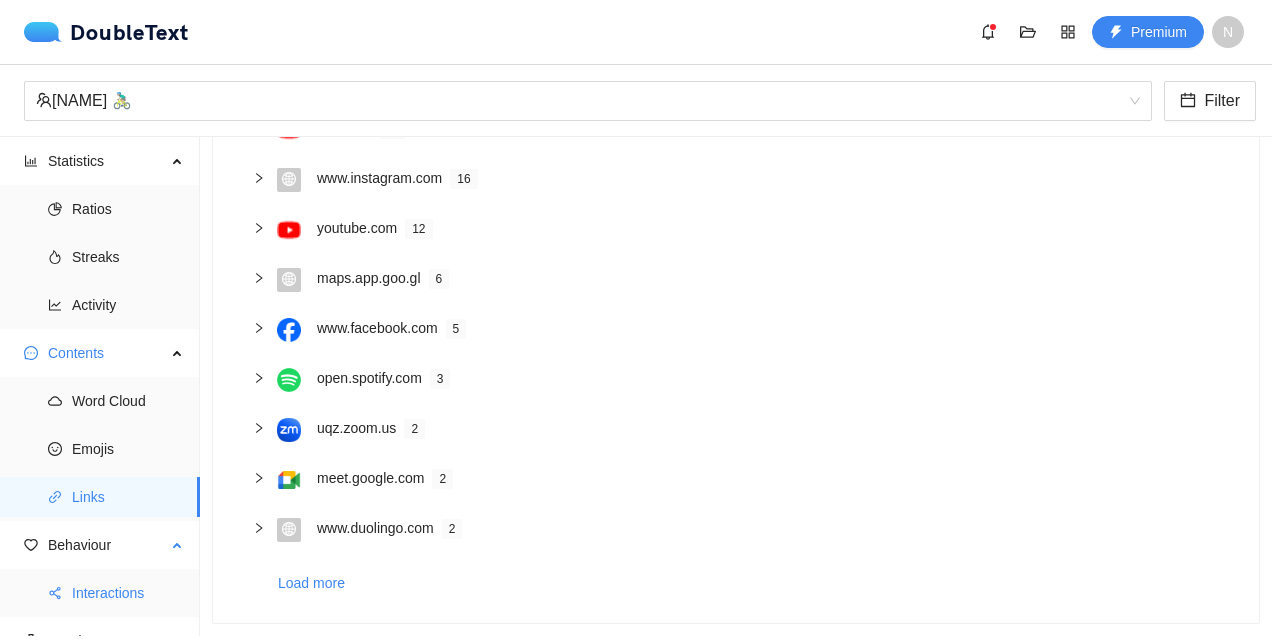 click on "Interactions" at bounding box center [128, 593] 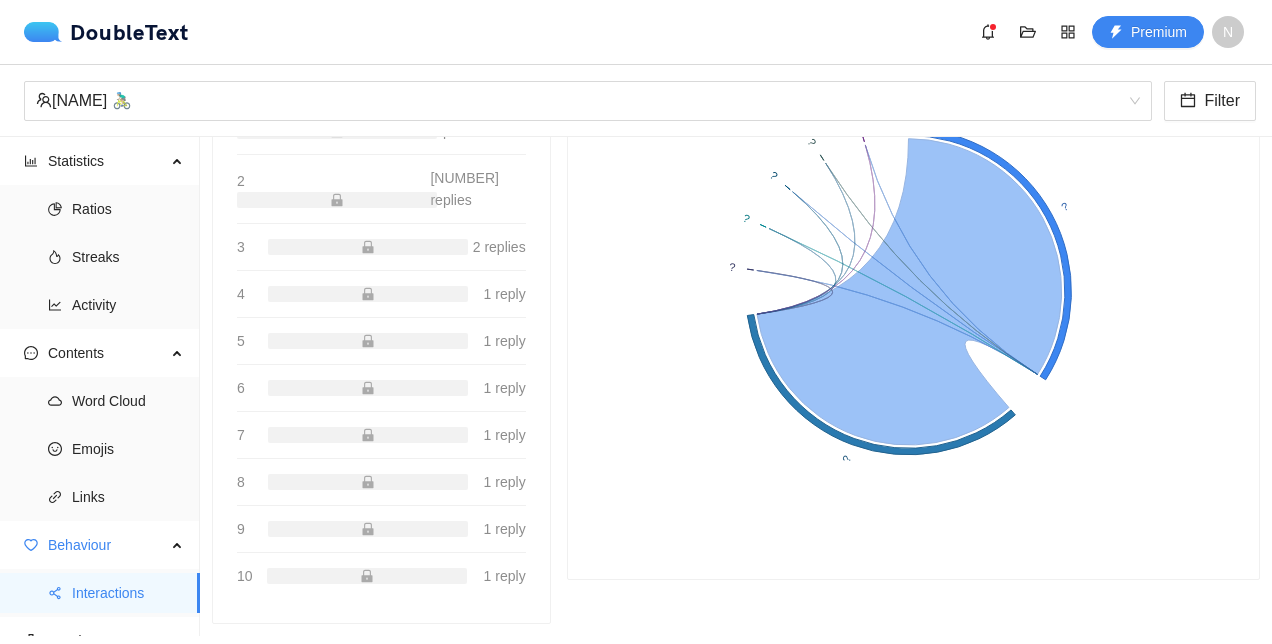scroll, scrollTop: 325, scrollLeft: 0, axis: vertical 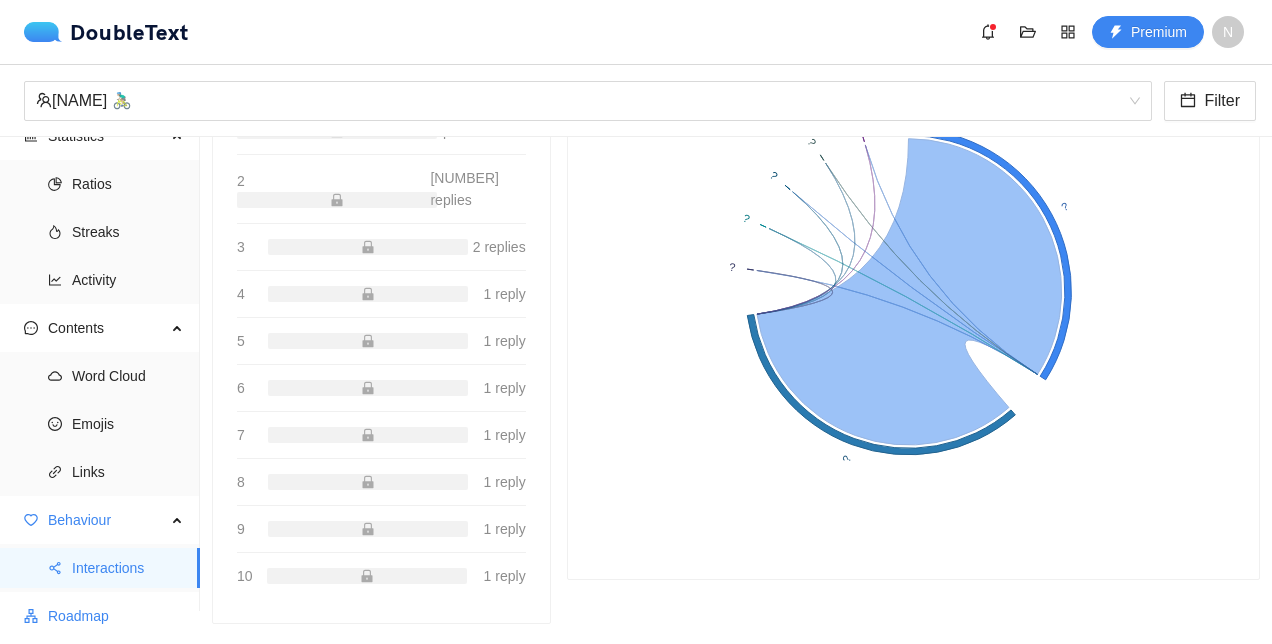 click on "Roadmap" at bounding box center (116, 616) 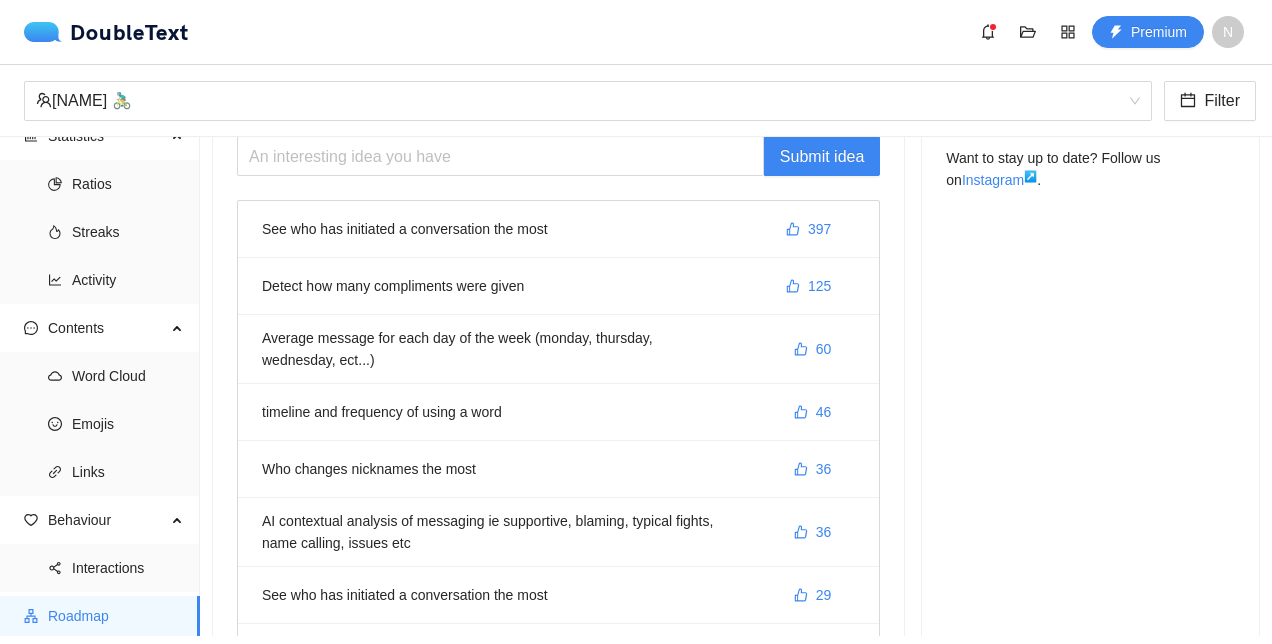 scroll, scrollTop: 114, scrollLeft: 0, axis: vertical 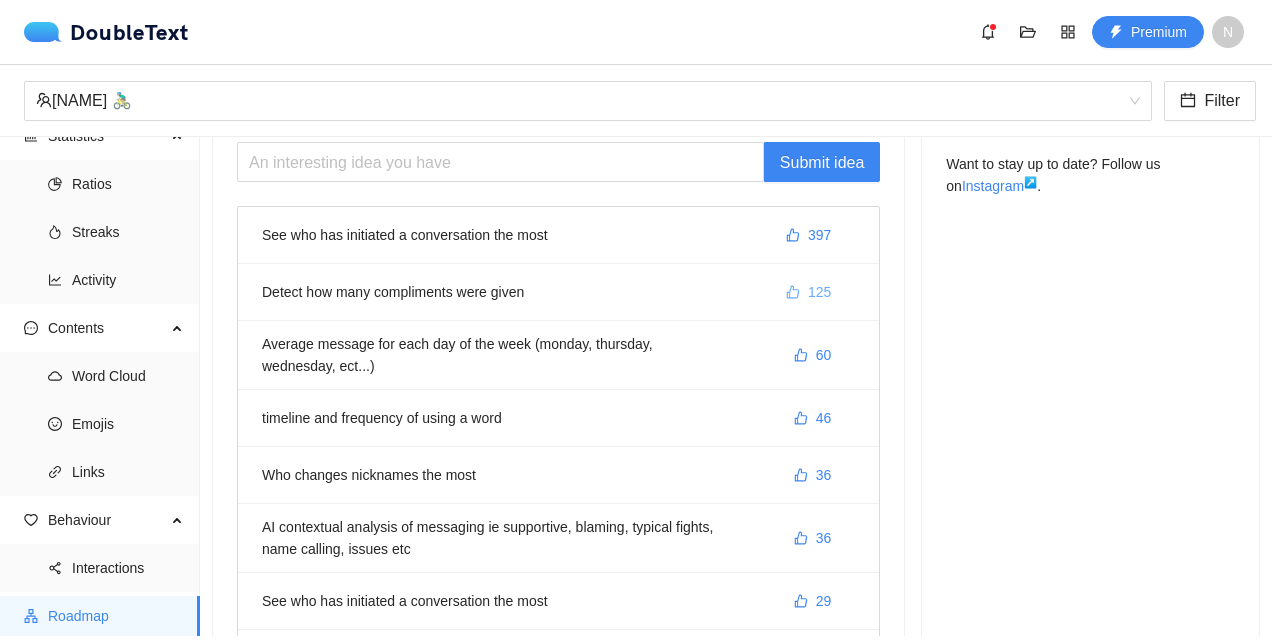 click on "125" at bounding box center (819, 292) 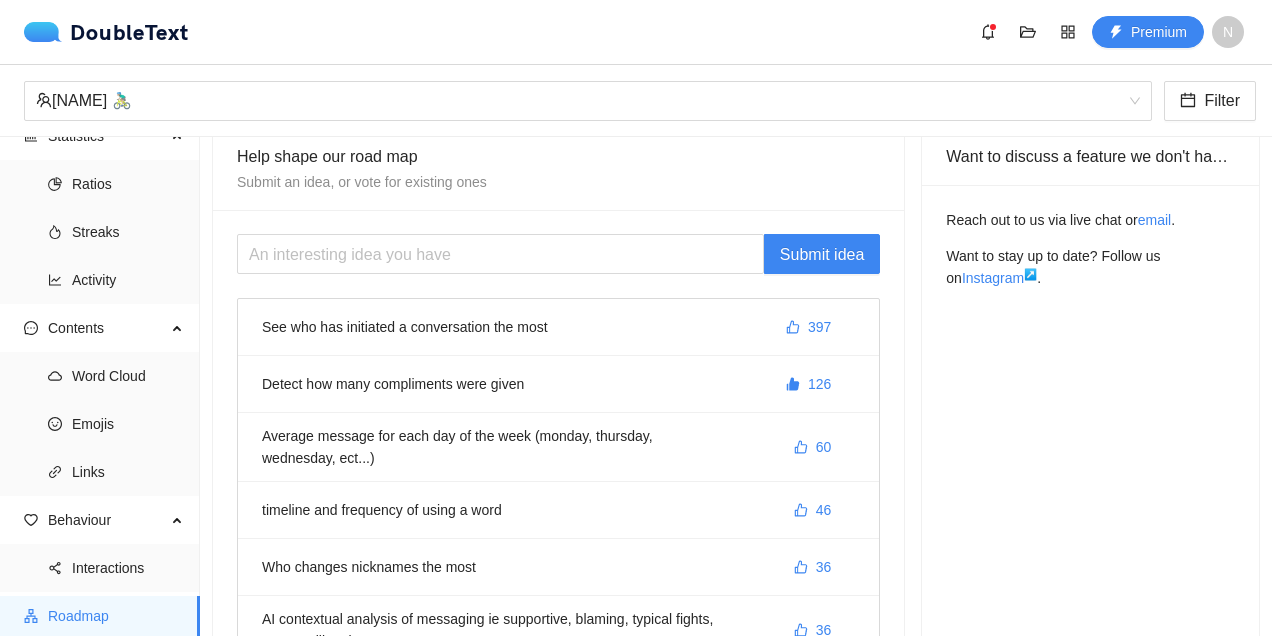 scroll, scrollTop: 0, scrollLeft: 0, axis: both 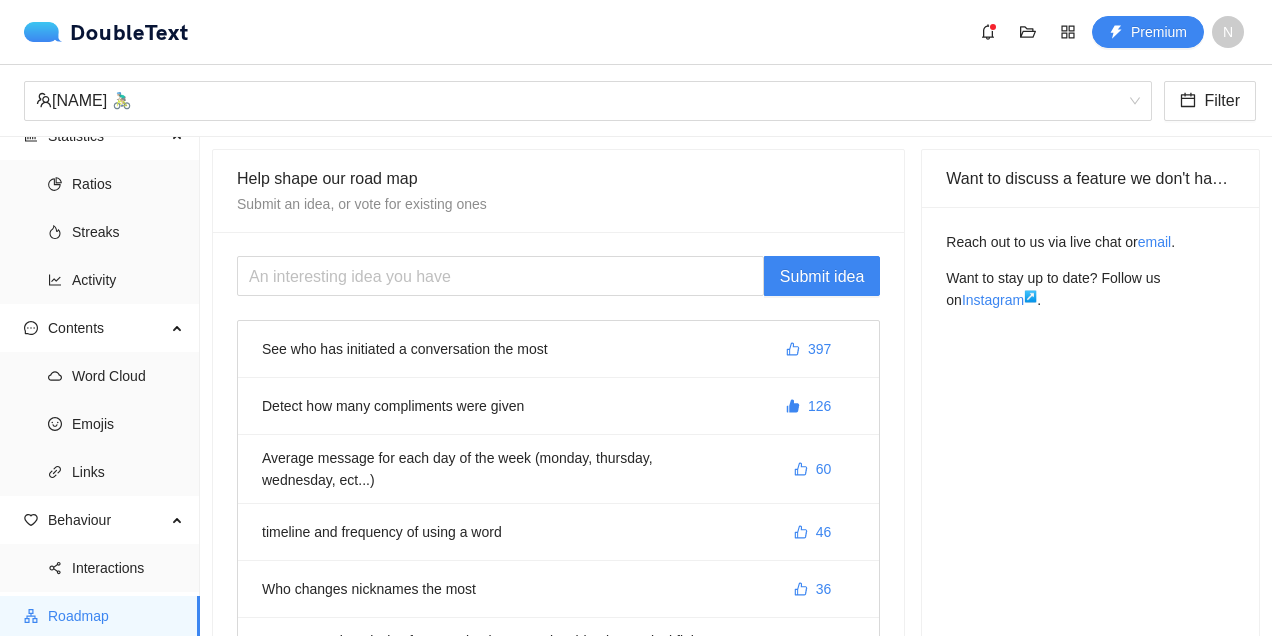 click on "Detect how many compliments were given  [NUMBER]" at bounding box center [558, 406] 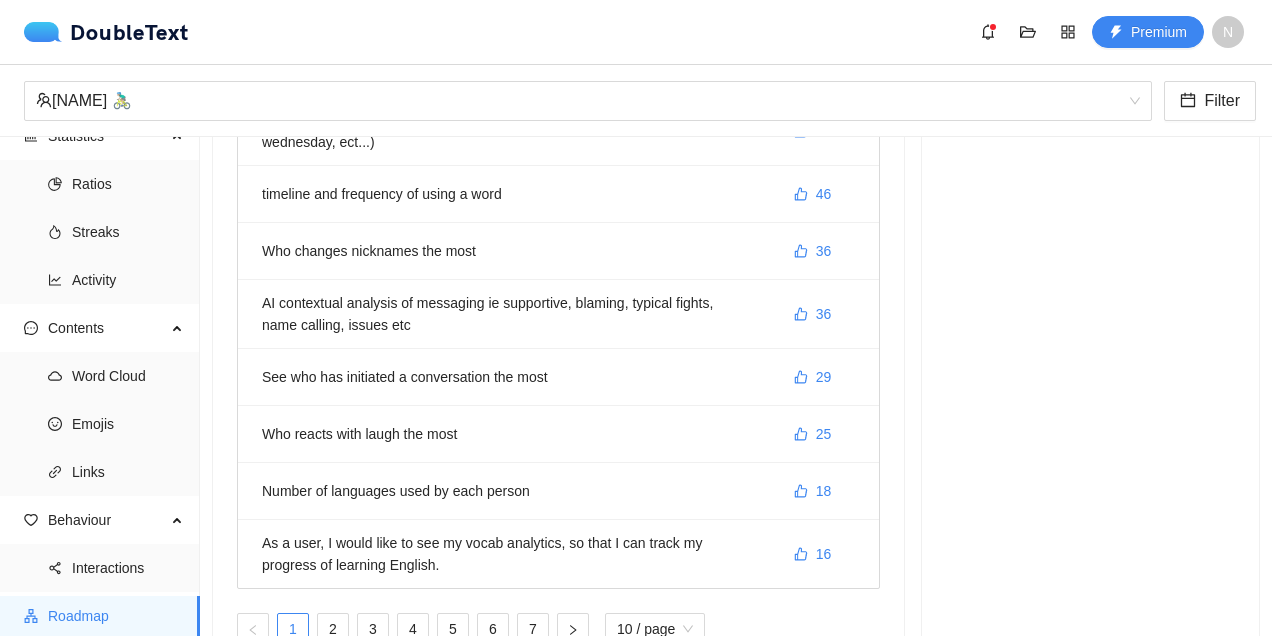 scroll, scrollTop: 415, scrollLeft: 0, axis: vertical 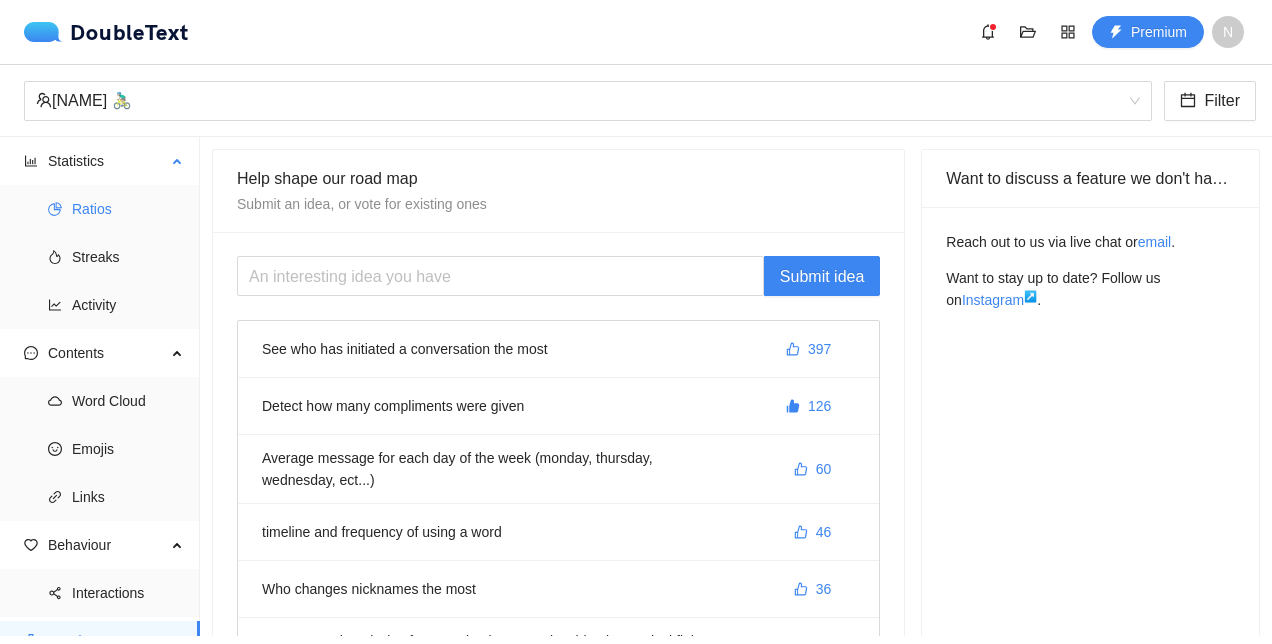 click on "Ratios" at bounding box center [128, 209] 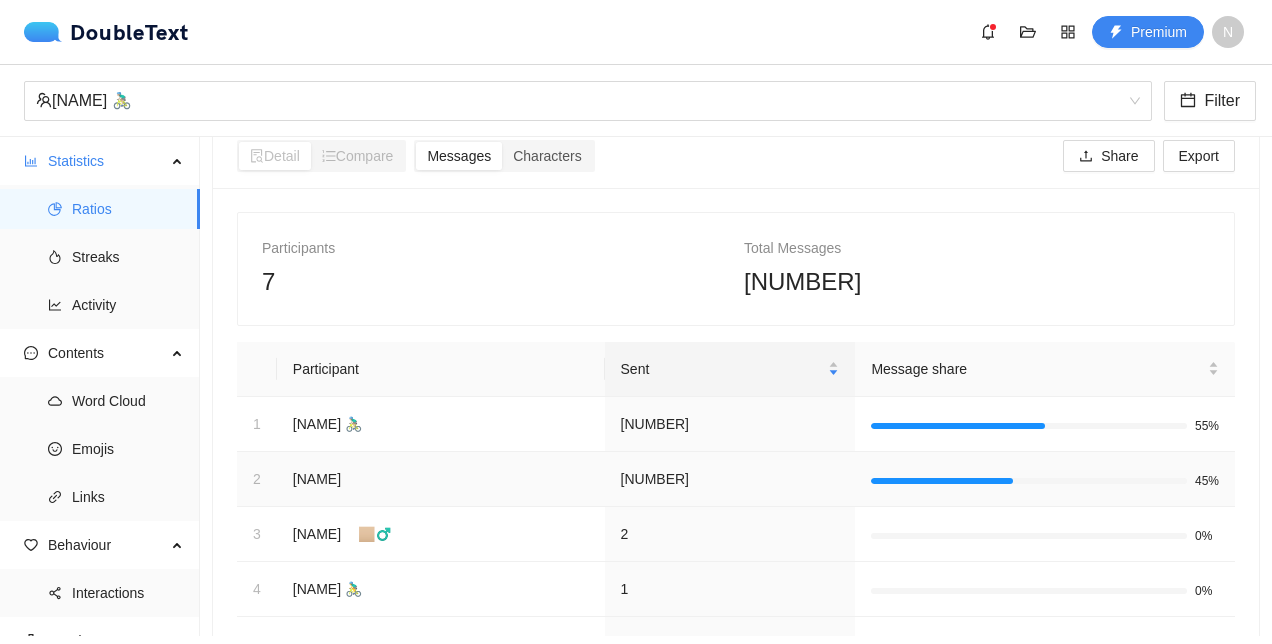 scroll, scrollTop: 0, scrollLeft: 0, axis: both 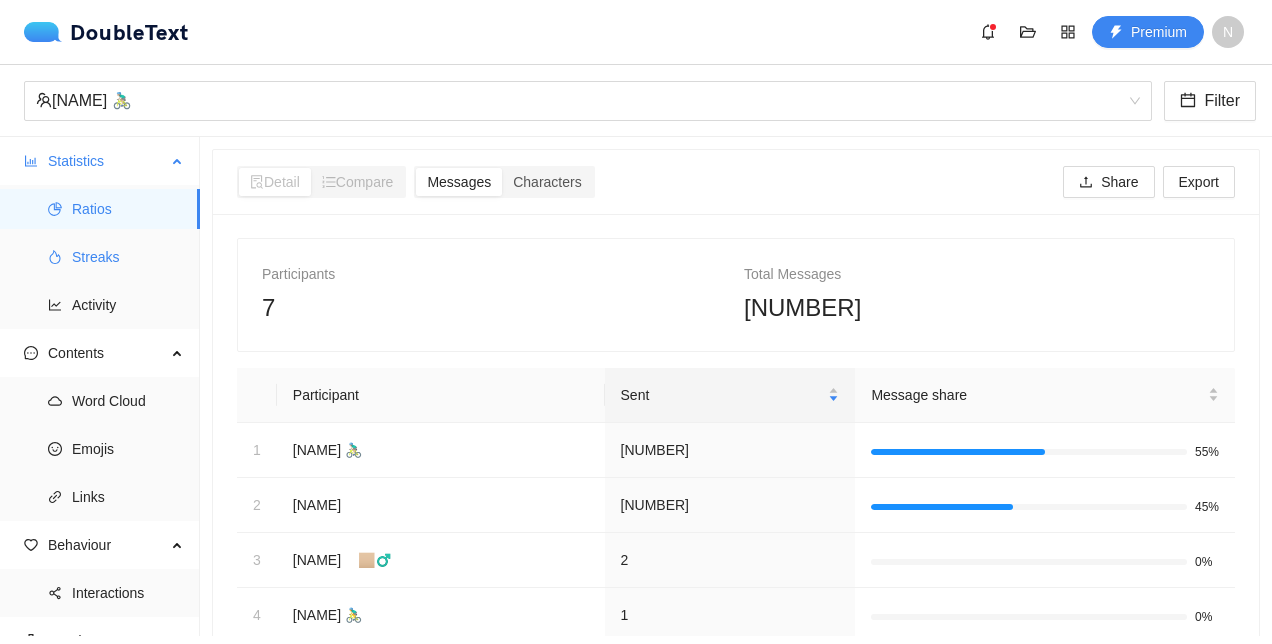 click on "Streaks" at bounding box center (128, 257) 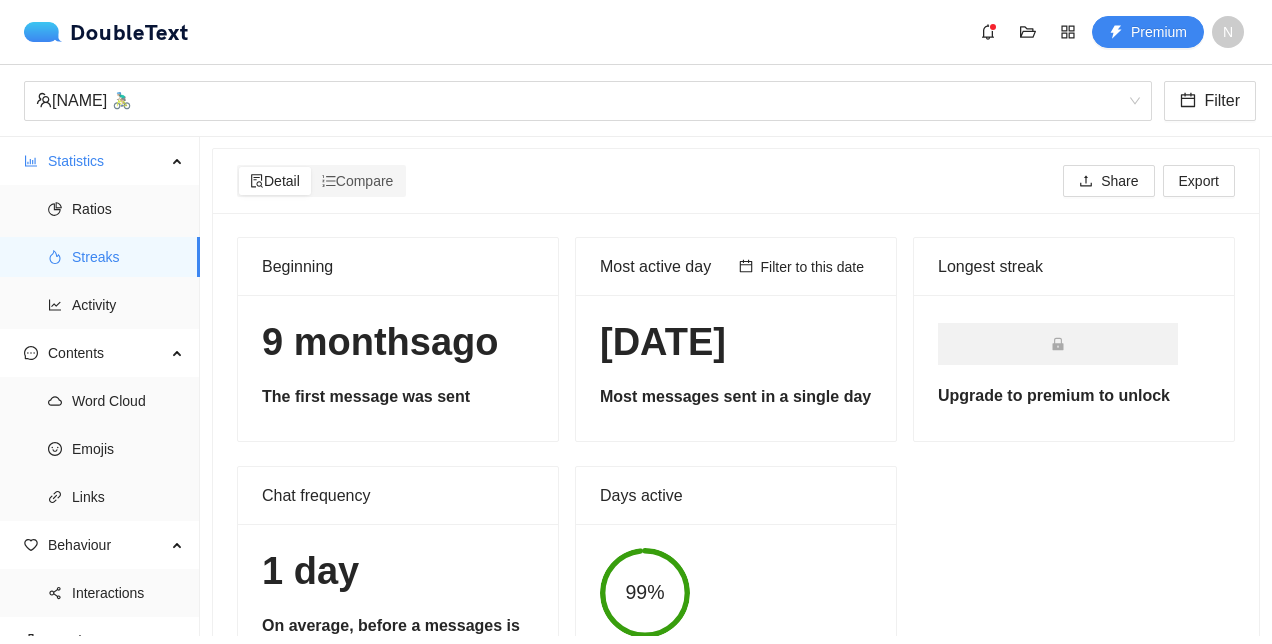 scroll, scrollTop: 0, scrollLeft: 0, axis: both 